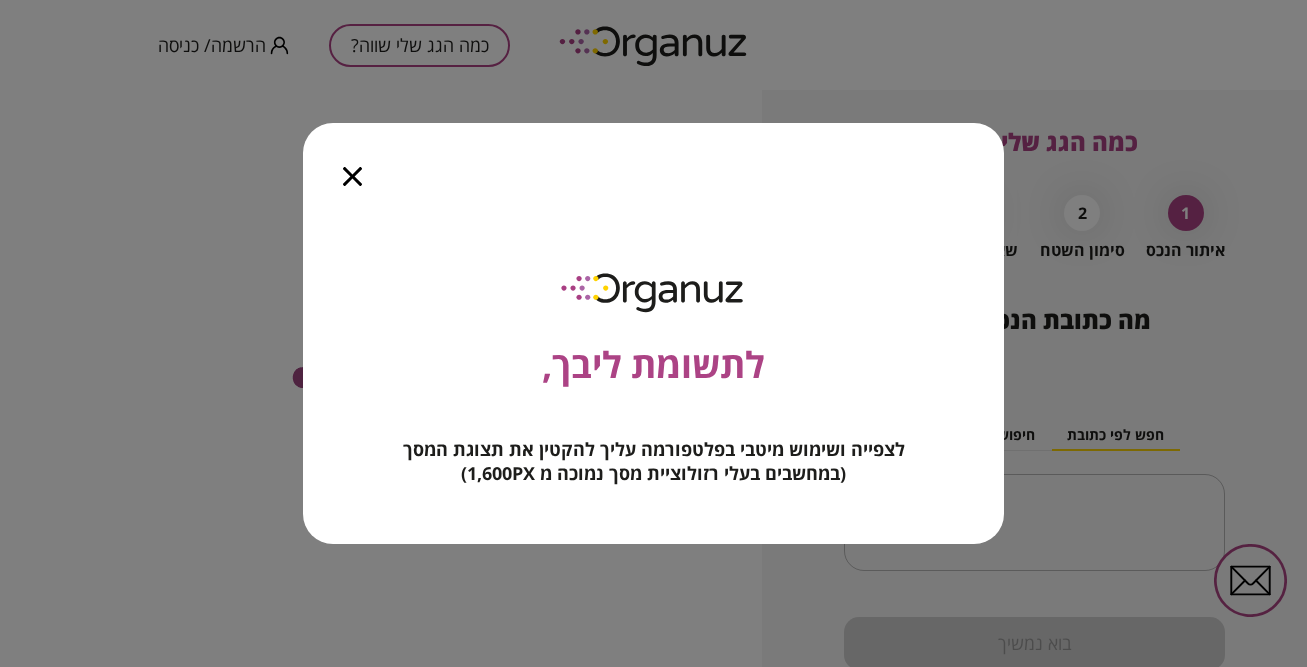 scroll, scrollTop: 0, scrollLeft: 0, axis: both 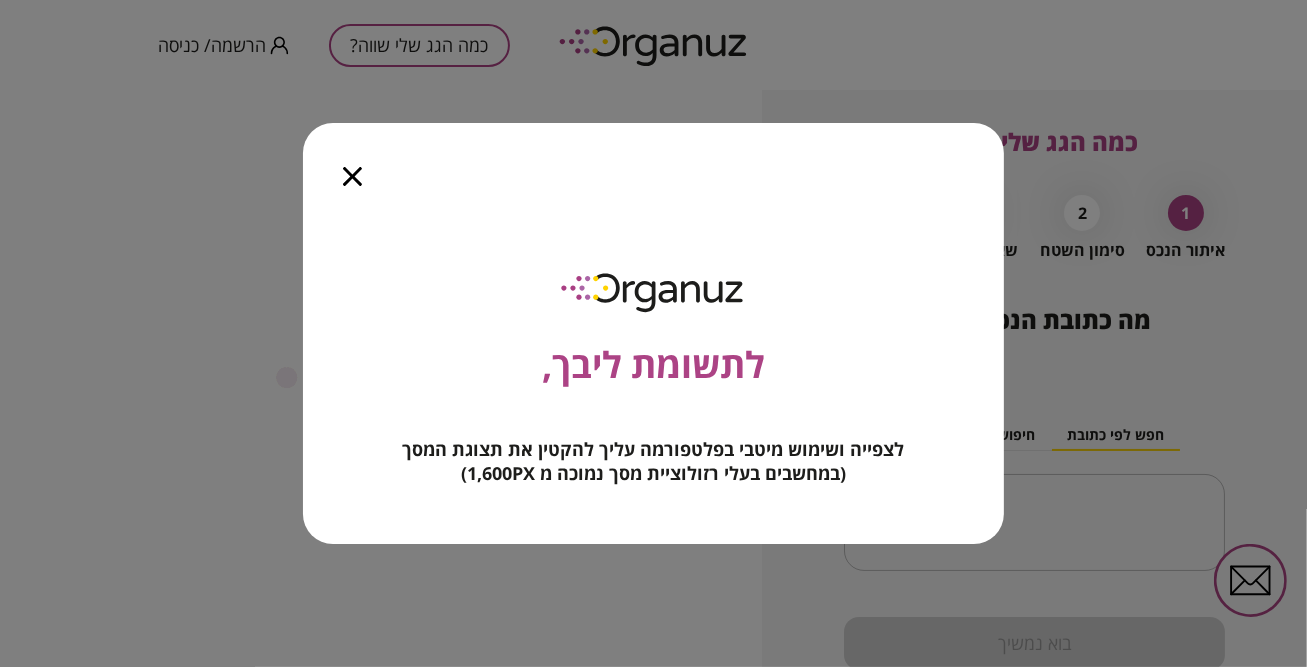 click 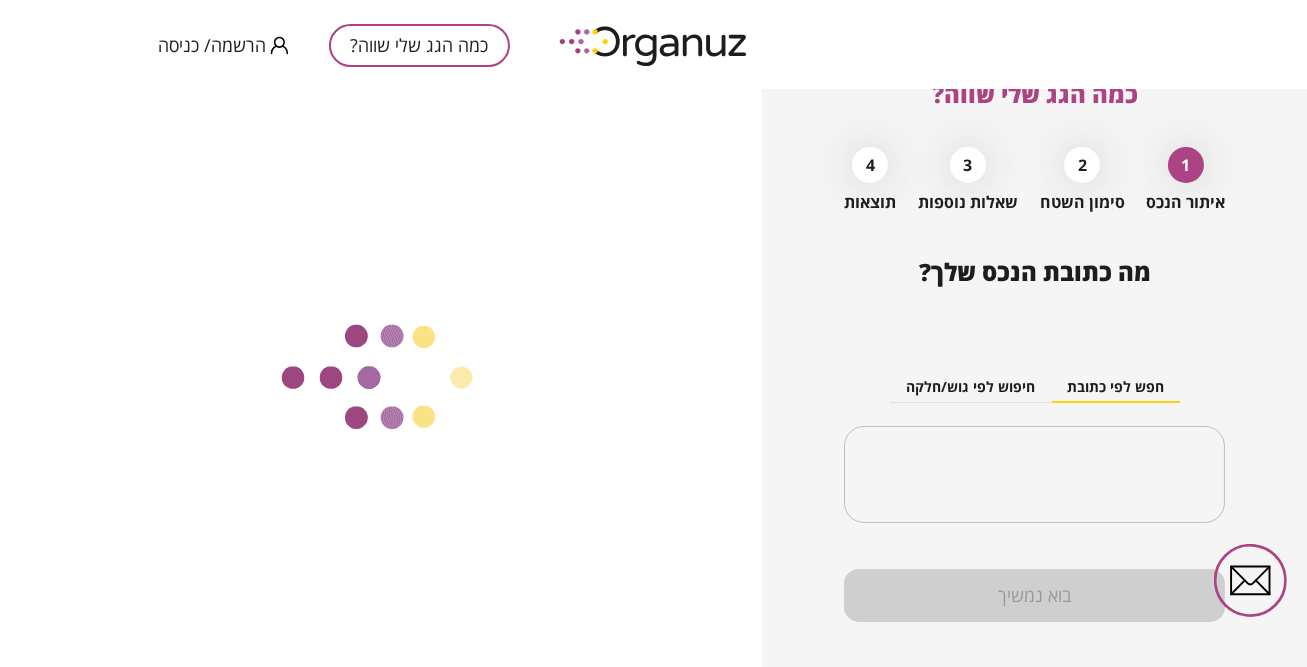 scroll, scrollTop: 80, scrollLeft: 0, axis: vertical 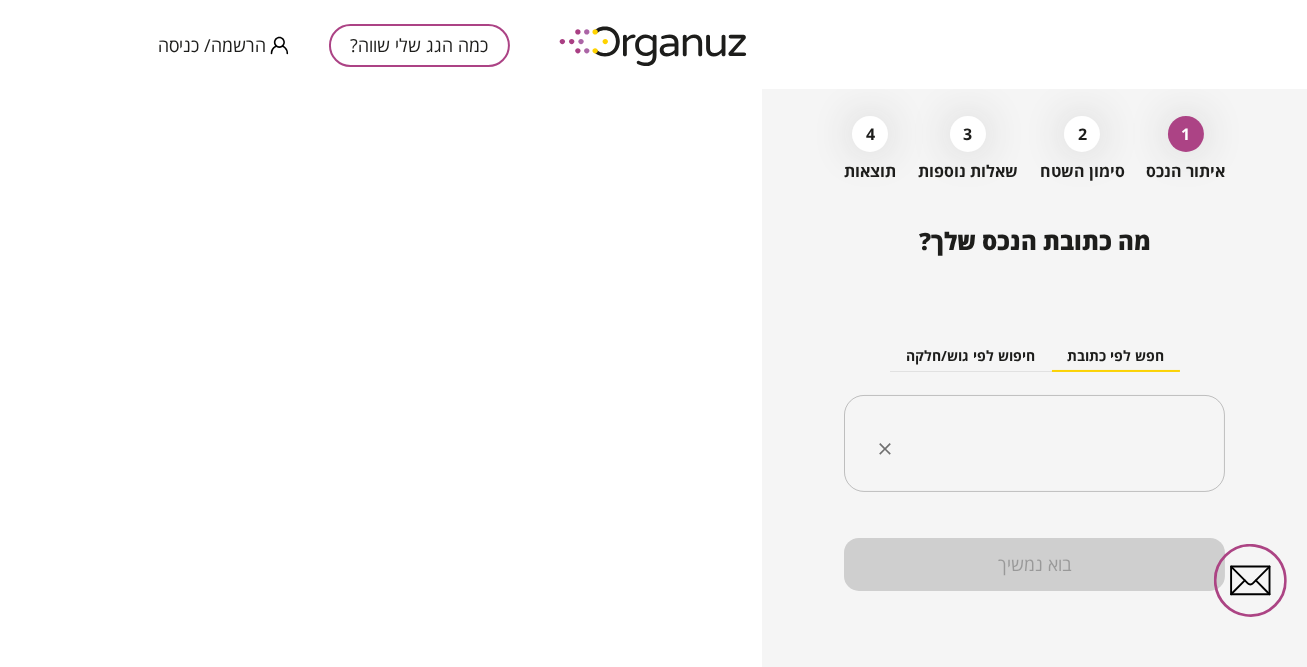click at bounding box center [1042, 444] 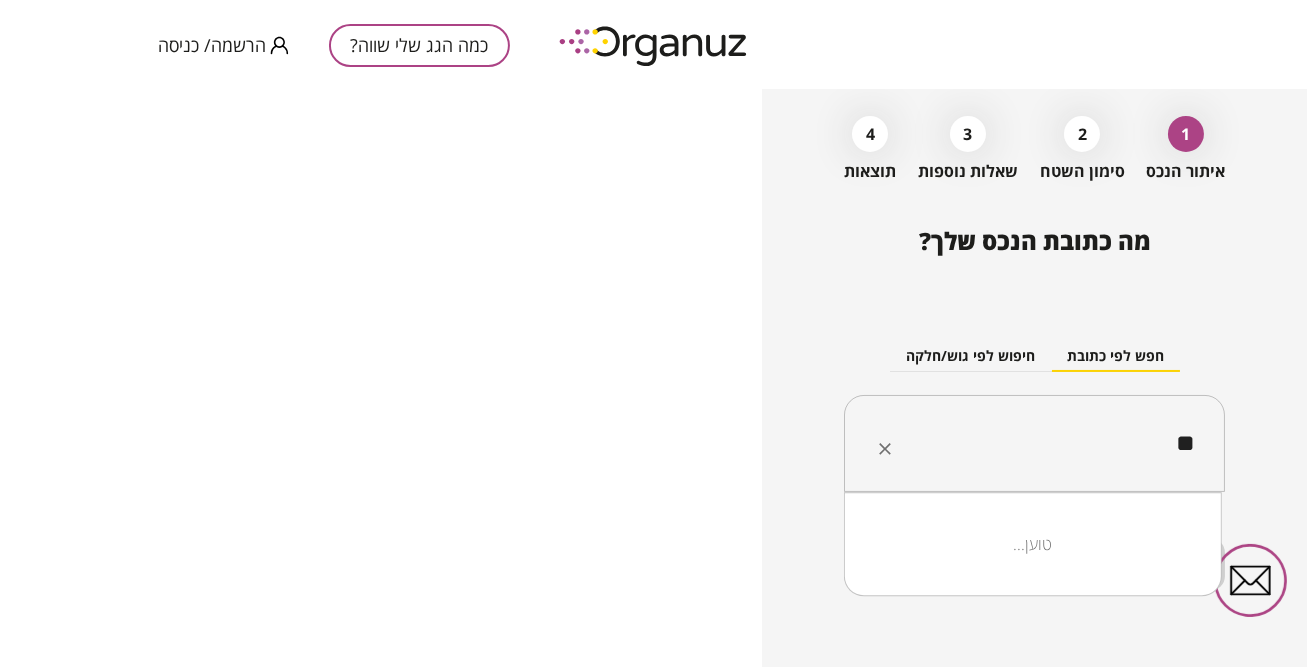 type on "*" 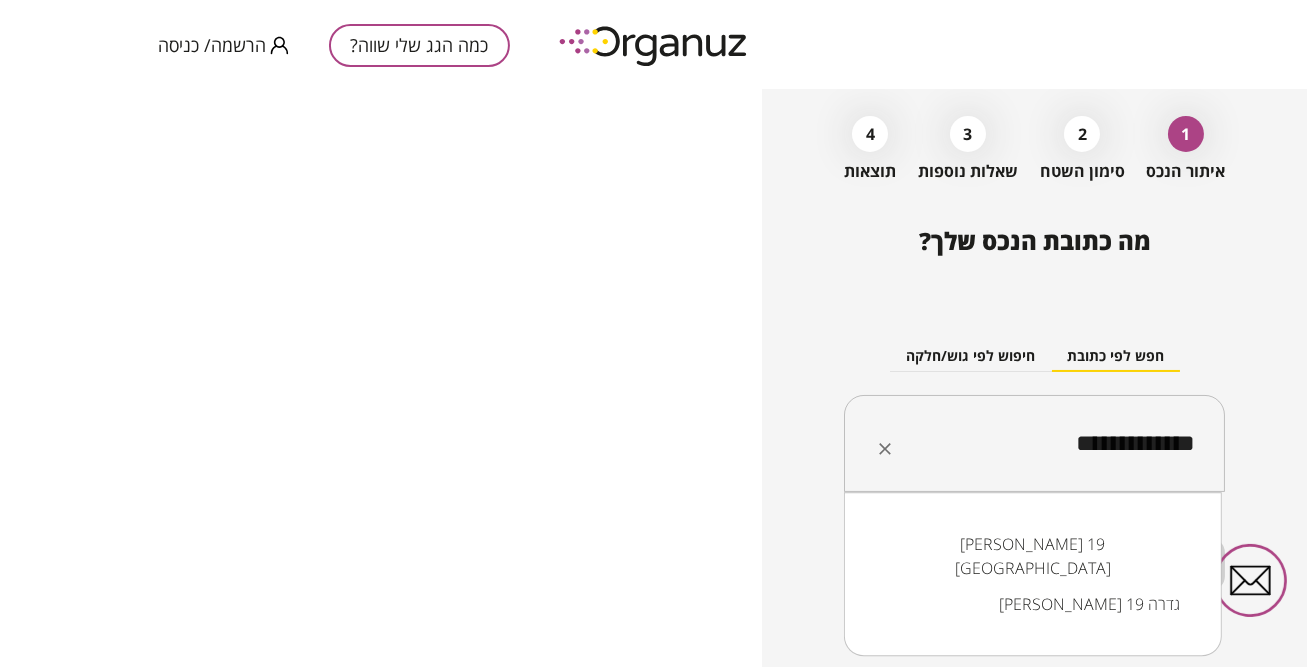 click on "[PERSON_NAME] 19 [GEOGRAPHIC_DATA]" at bounding box center [1033, 556] 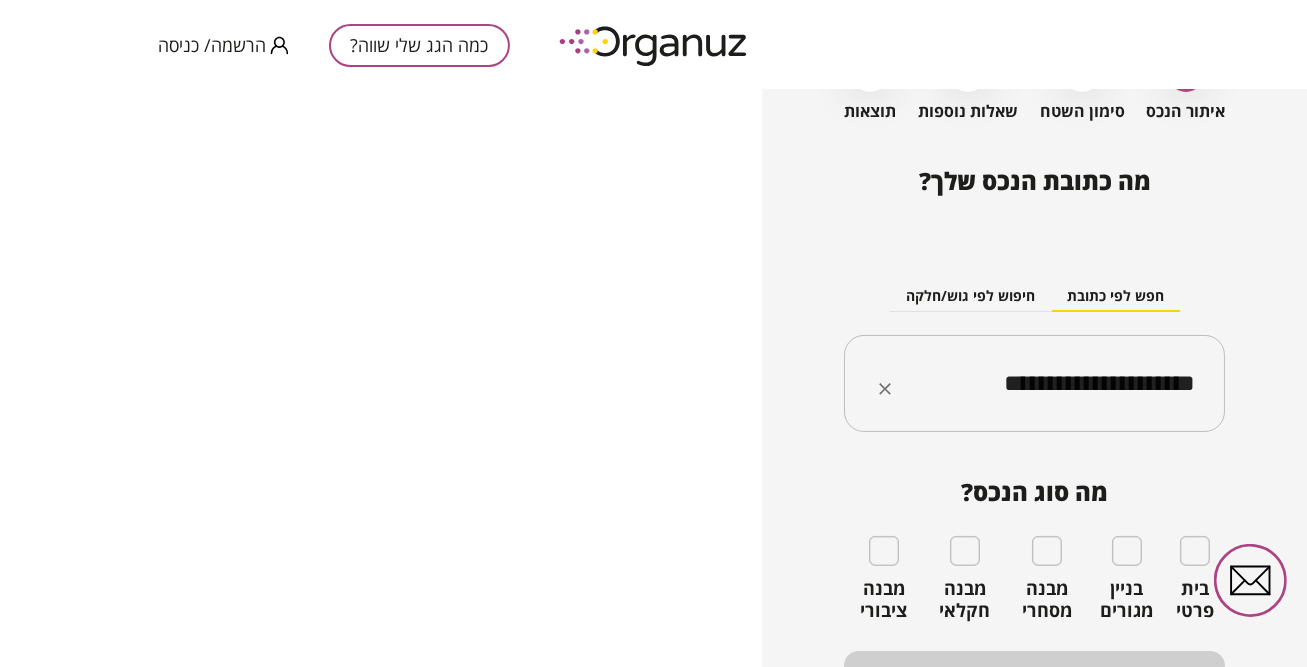 scroll, scrollTop: 180, scrollLeft: 0, axis: vertical 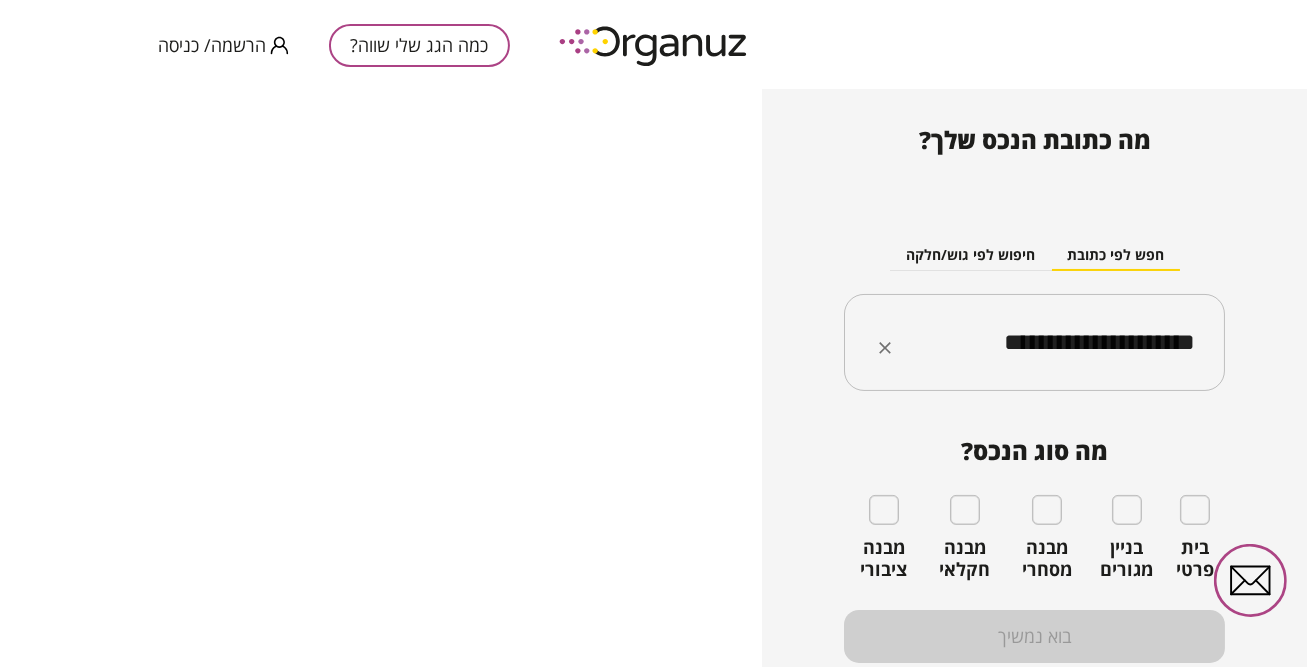 type on "**********" 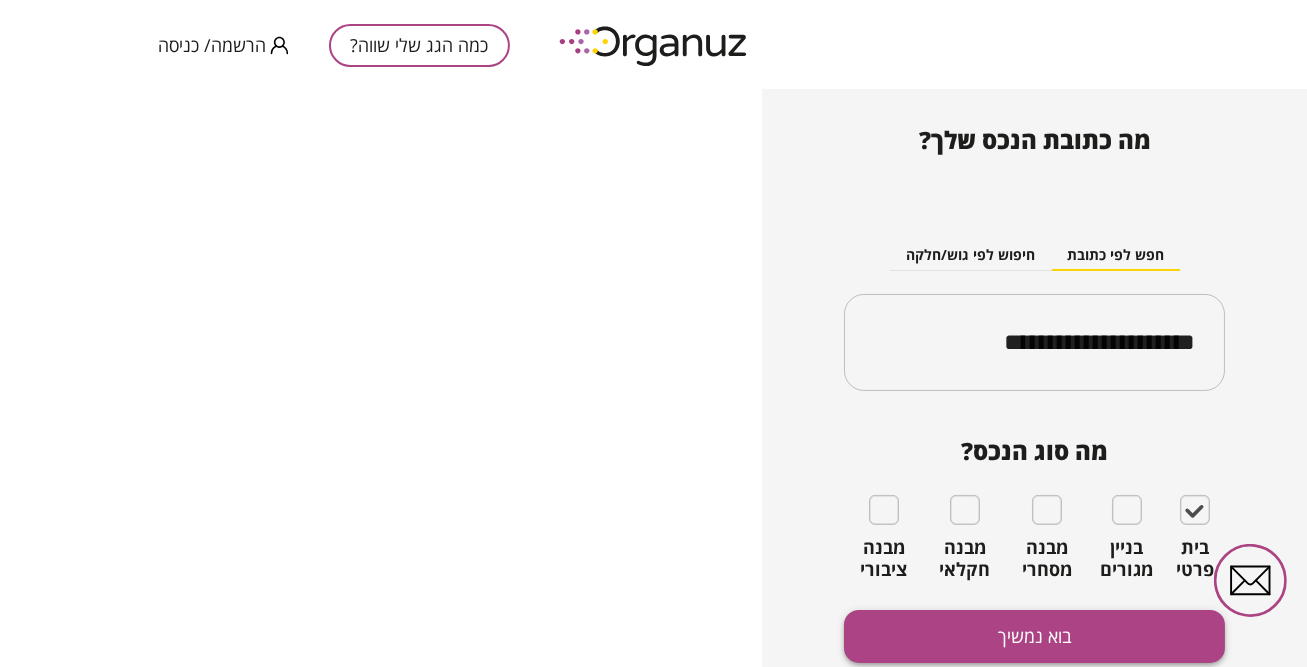 click on "בוא נמשיך" at bounding box center (1034, 636) 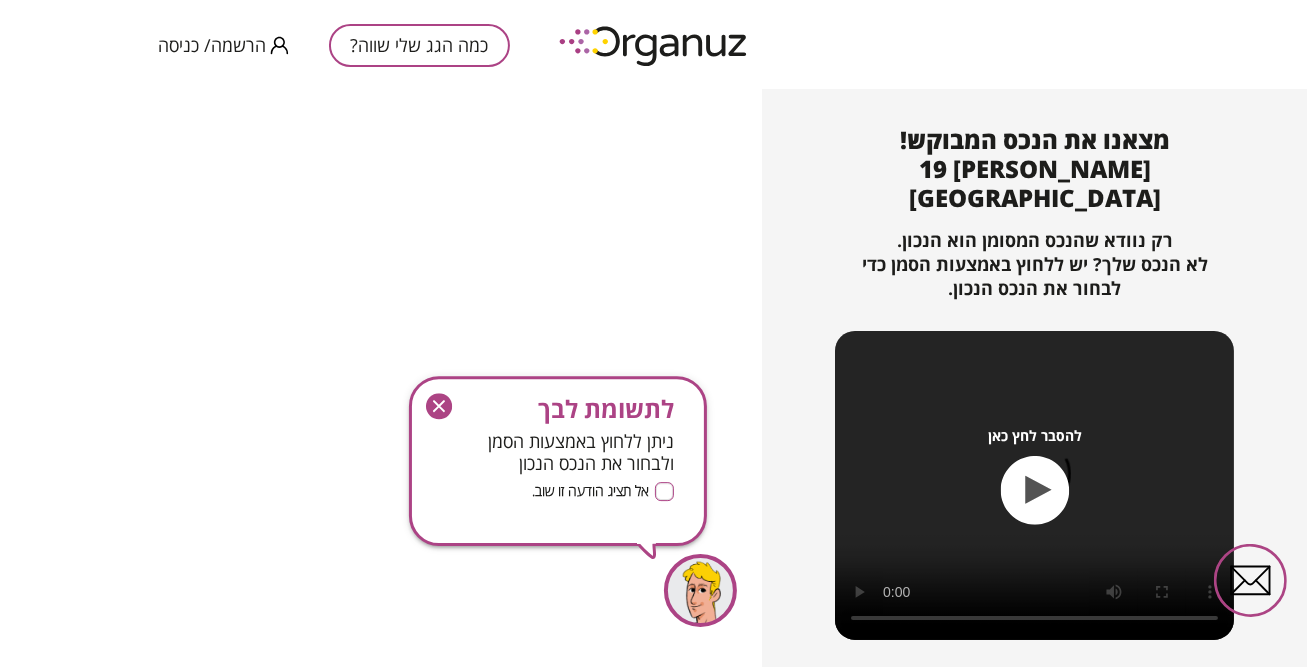 scroll, scrollTop: 237, scrollLeft: 0, axis: vertical 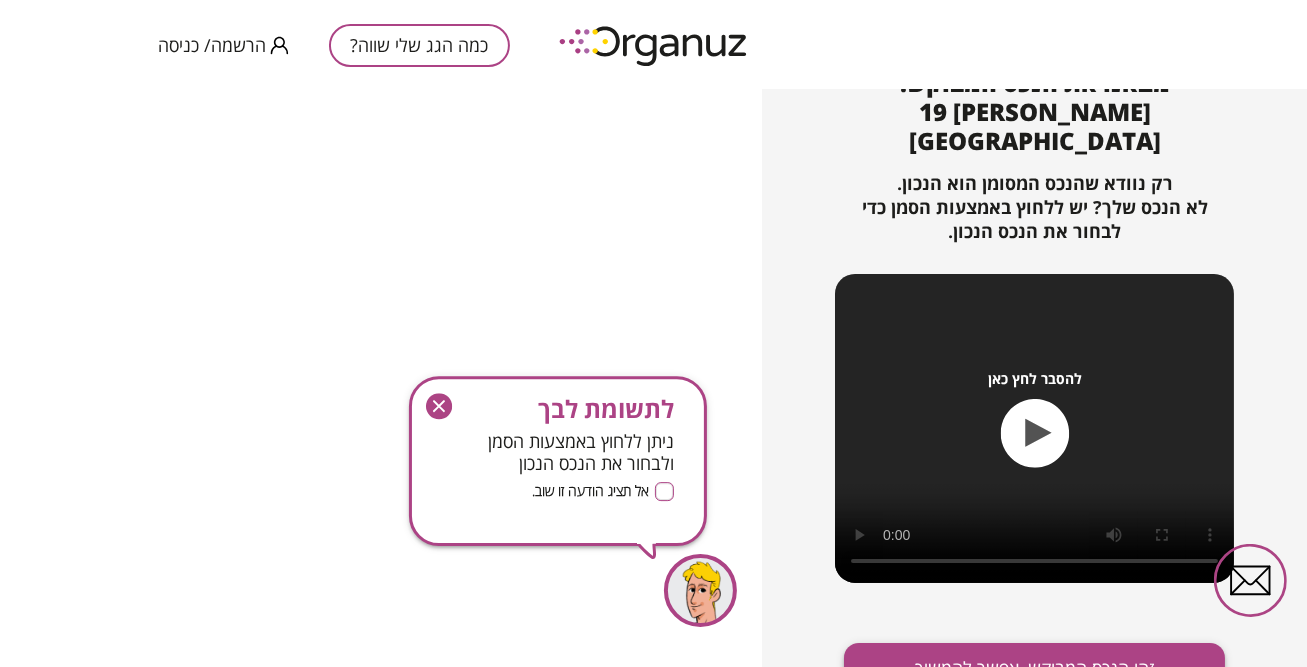 click on "זהו הנכס המבוקש, אפשר להמשיך" at bounding box center (1034, 669) 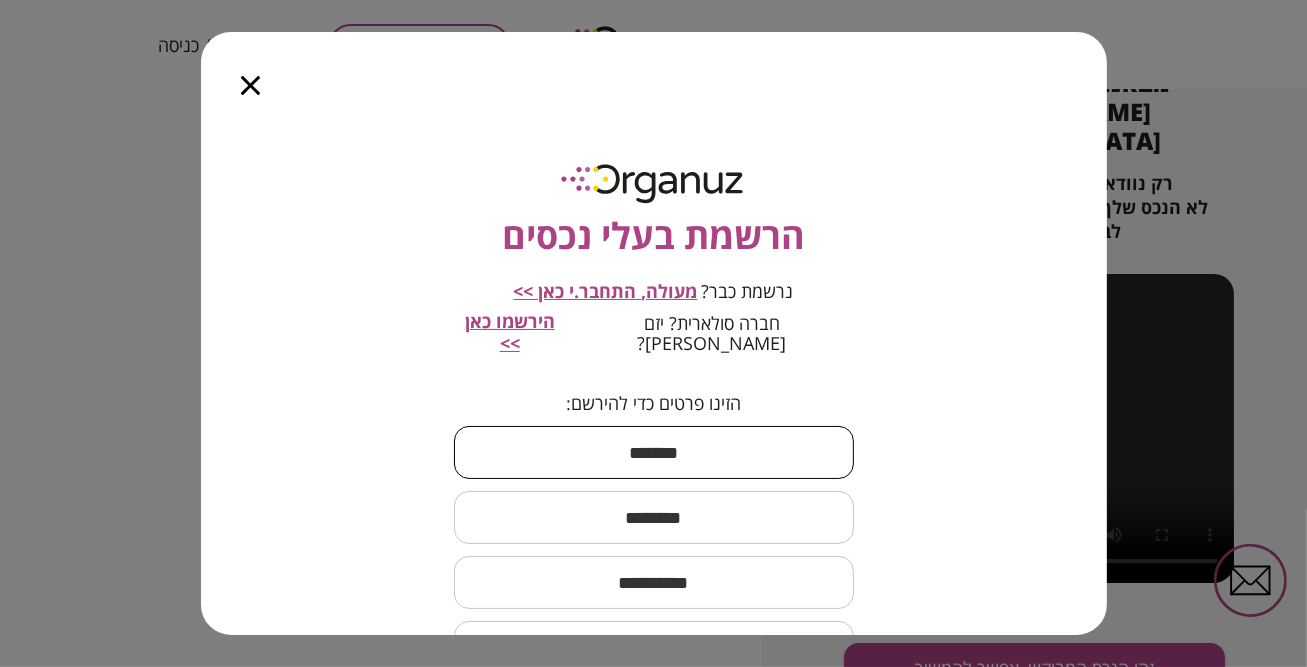 click at bounding box center (654, 452) 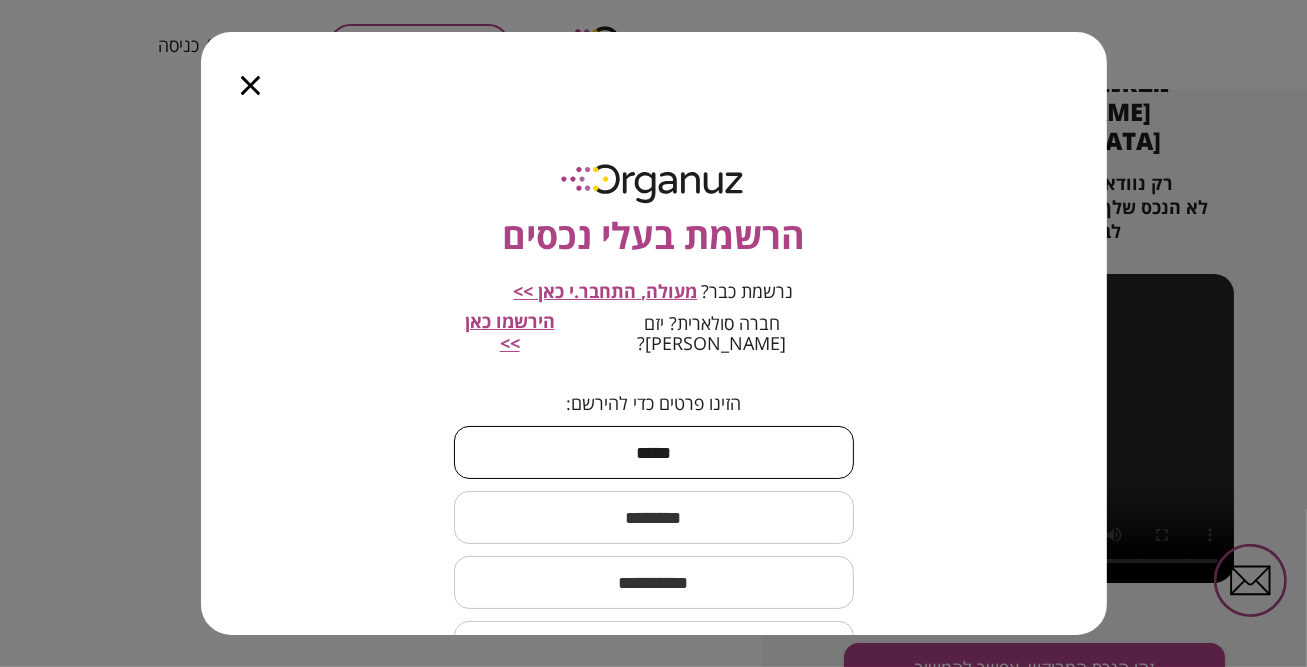 type on "*****" 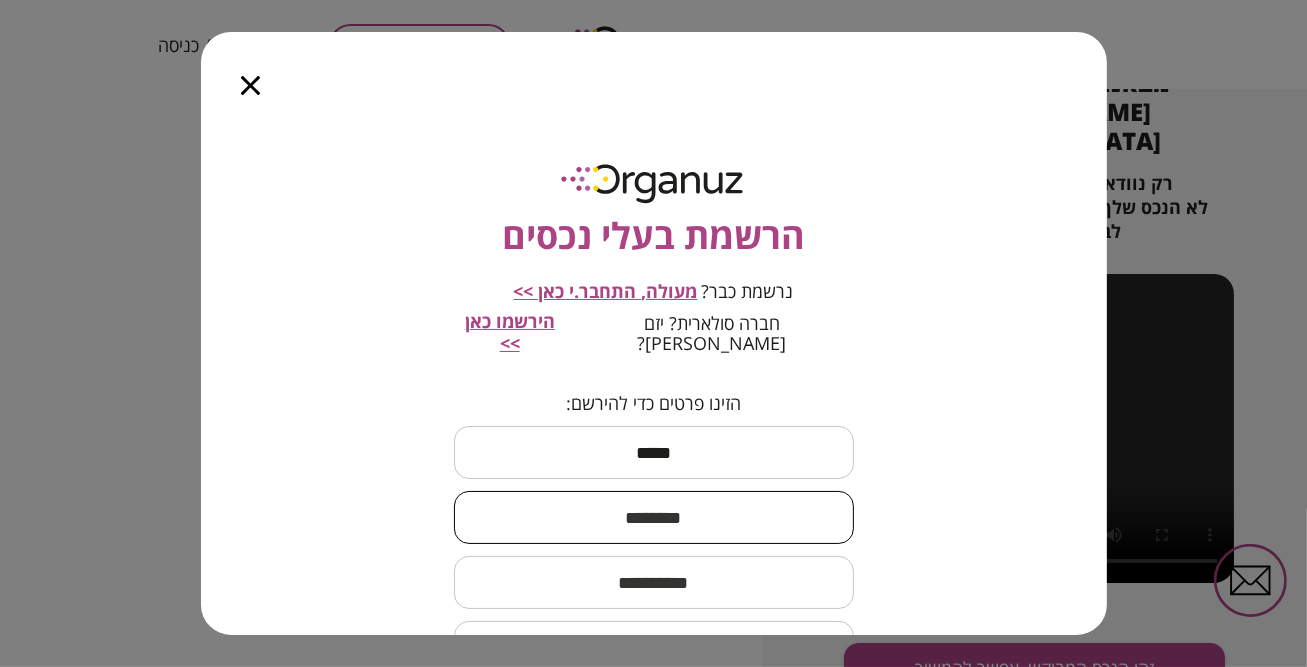 click at bounding box center [654, 517] 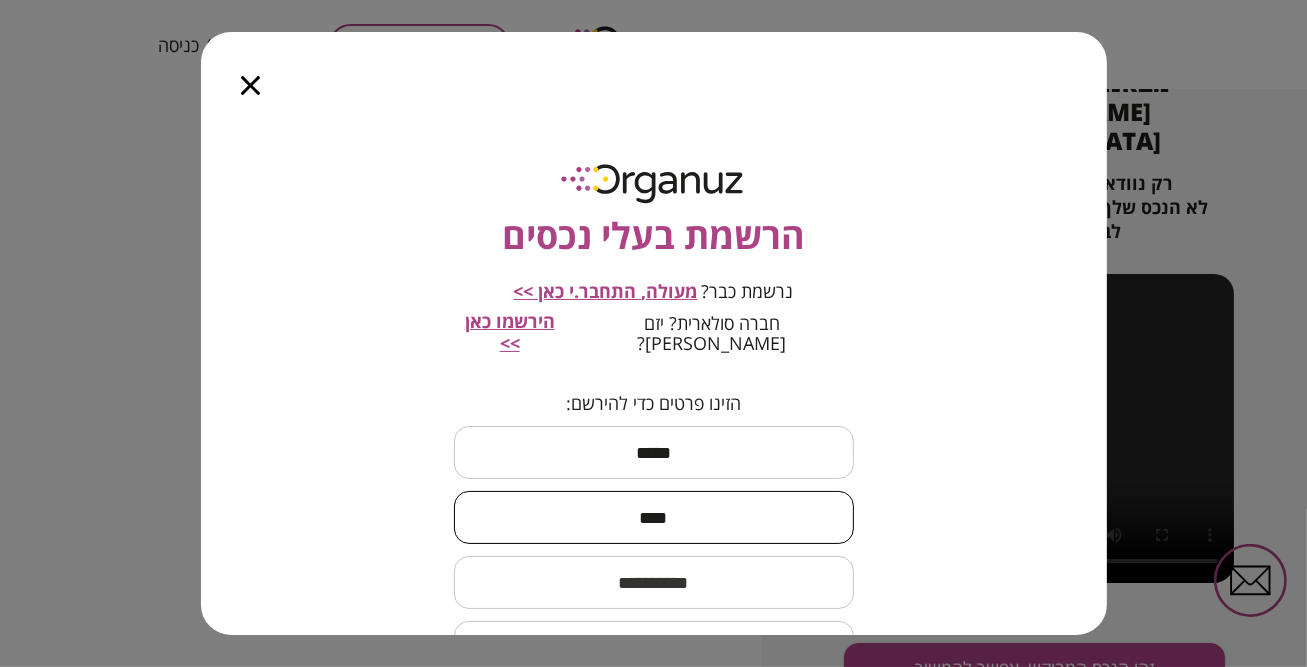 type on "****" 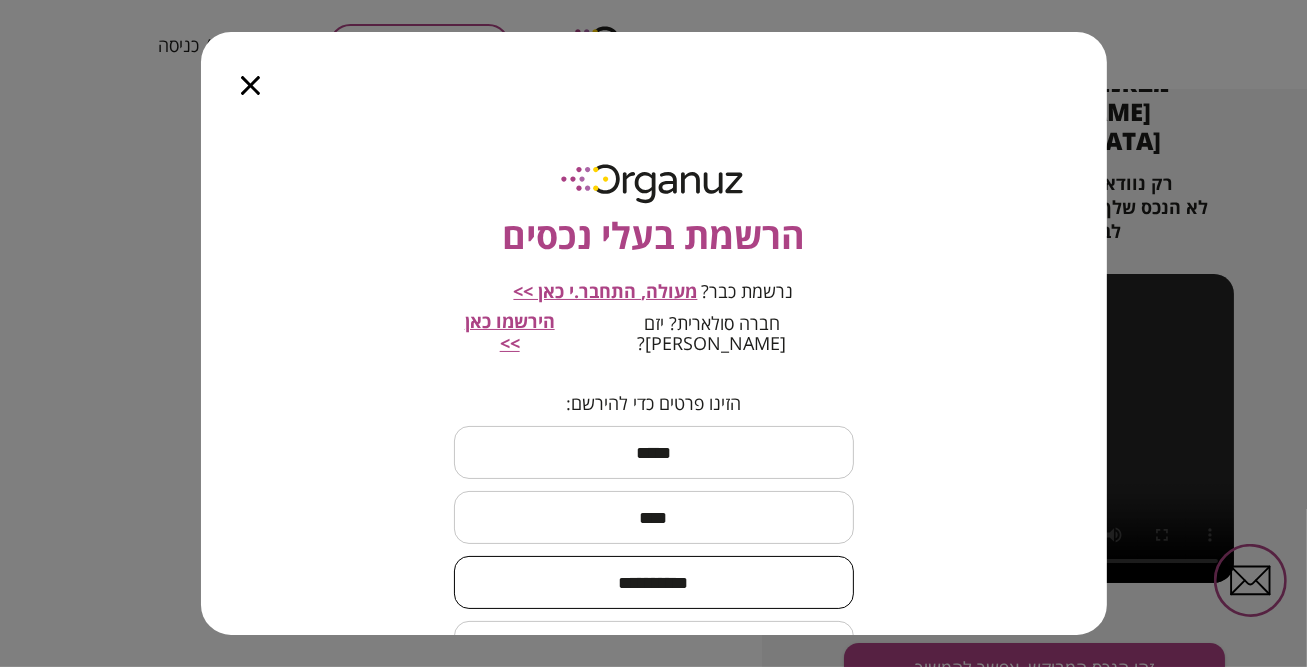 type on "**********" 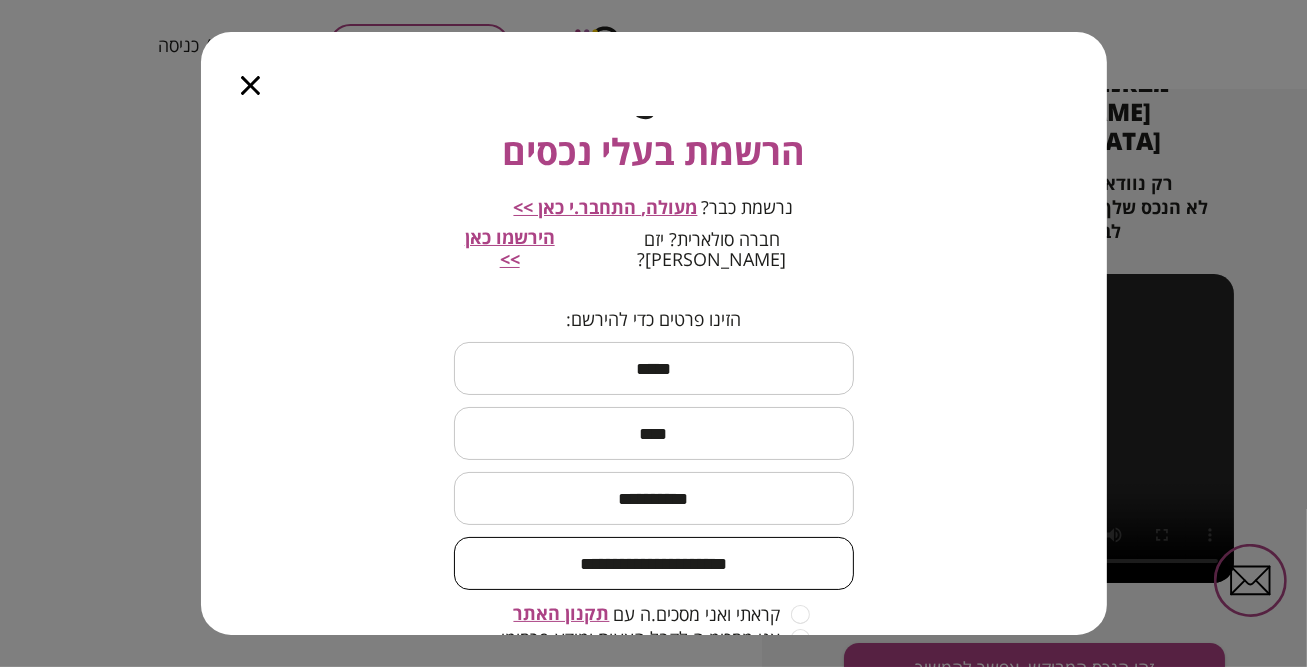 scroll, scrollTop: 196, scrollLeft: 0, axis: vertical 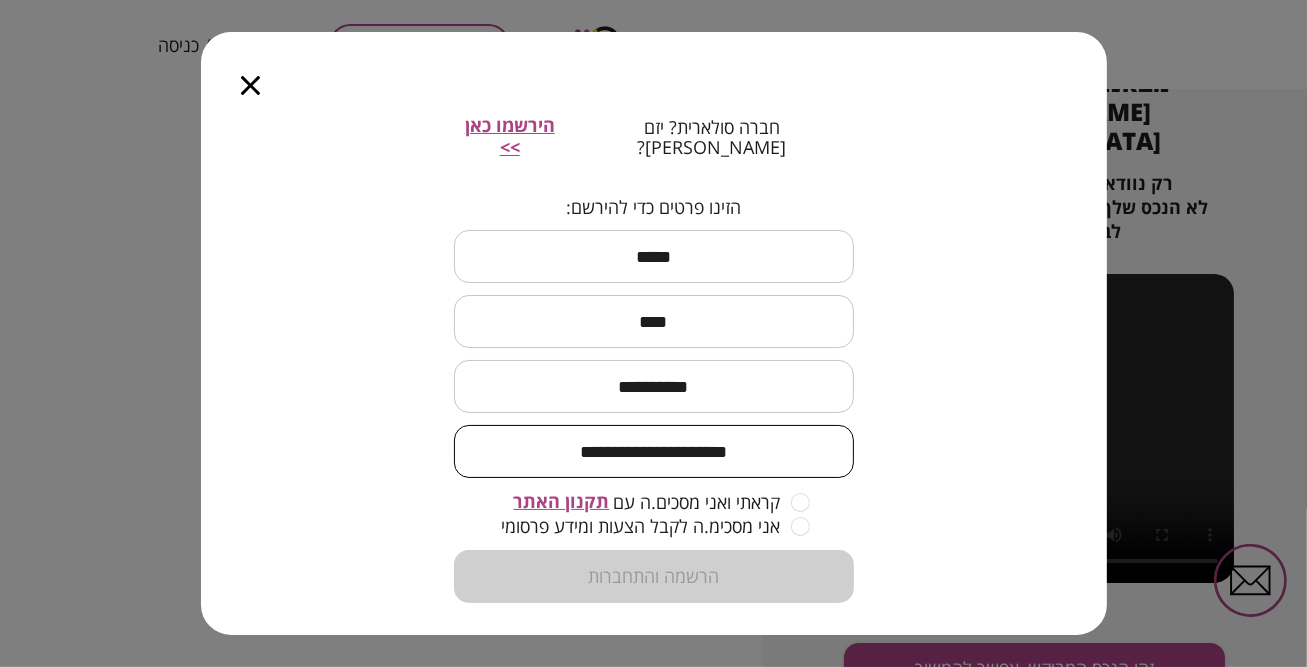 type on "**********" 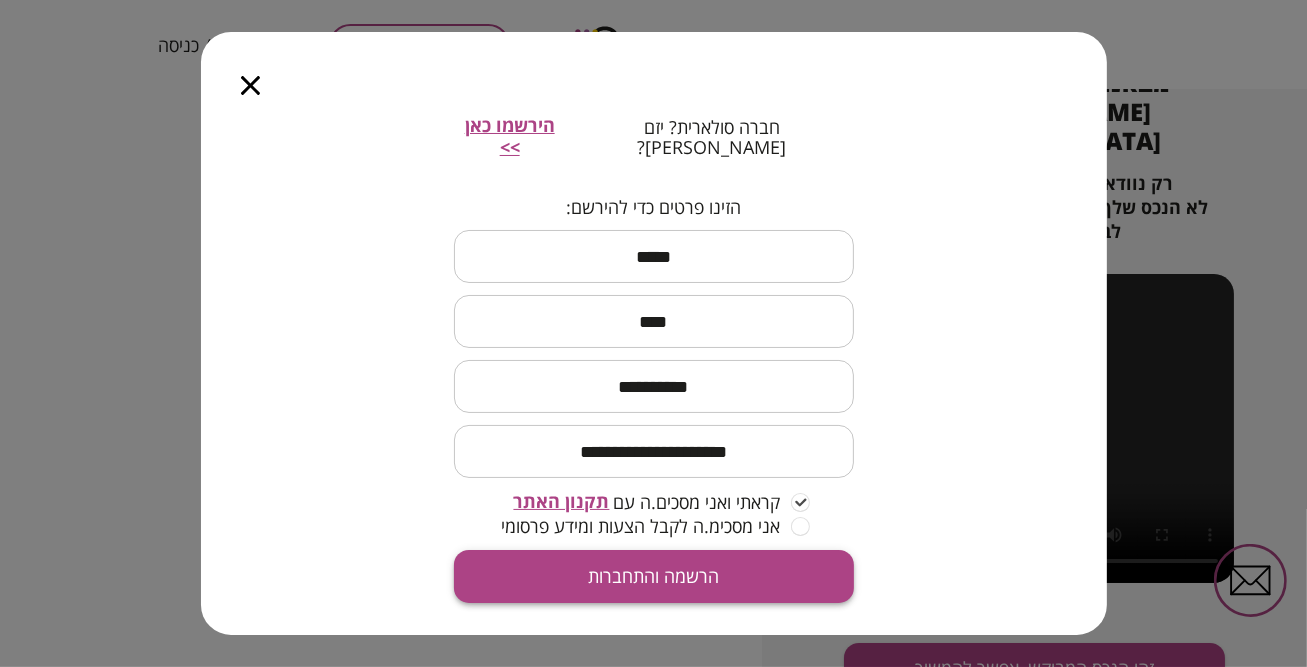 click on "הרשמה והתחברות" at bounding box center [654, 576] 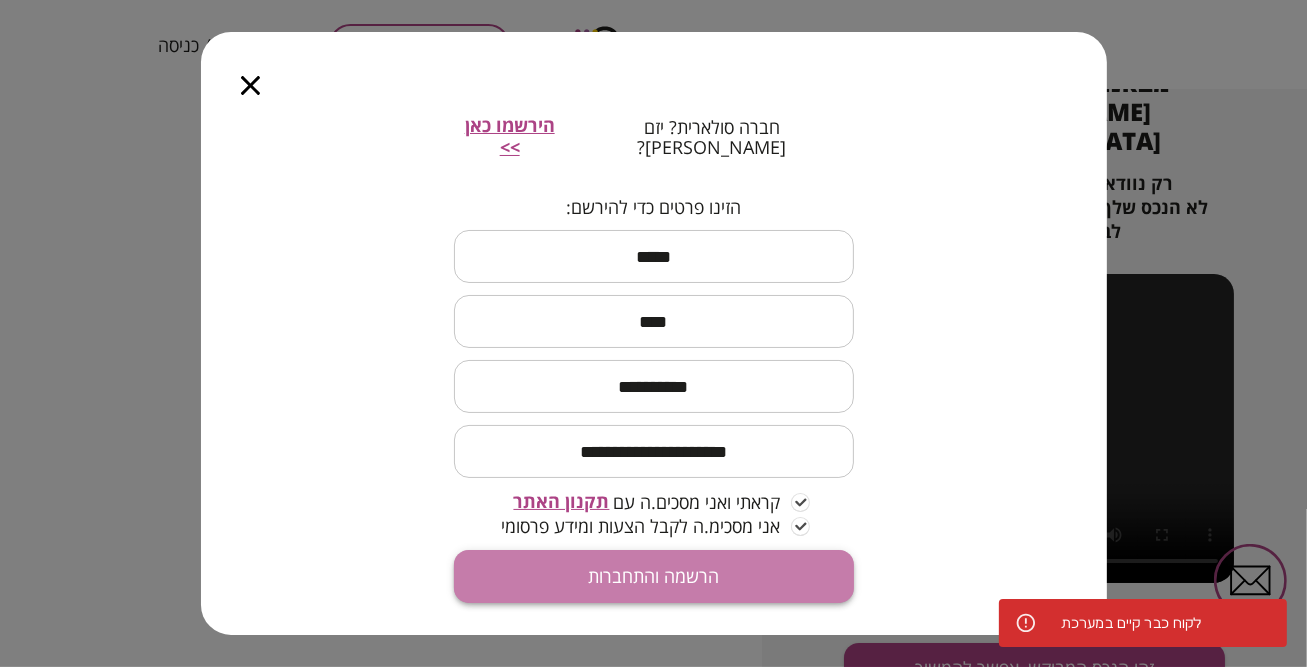 click on "הרשמה והתחברות" at bounding box center (654, 576) 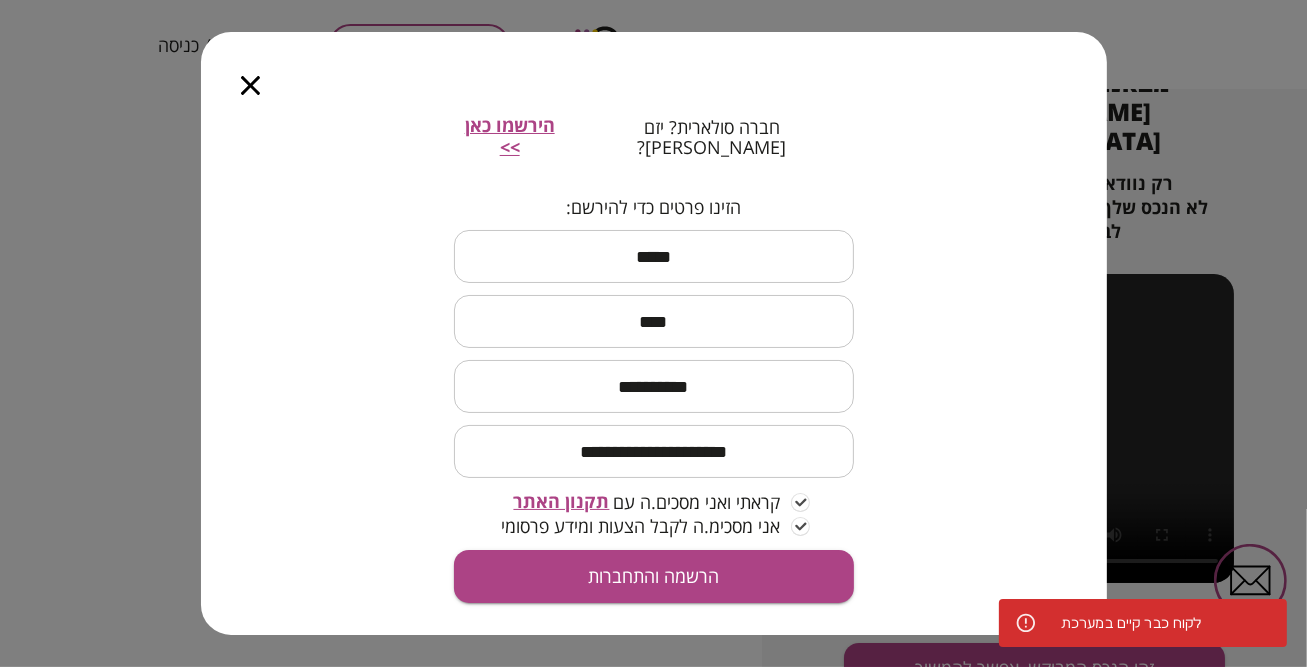 click on "הירשמו כאן >>" at bounding box center (510, 136) 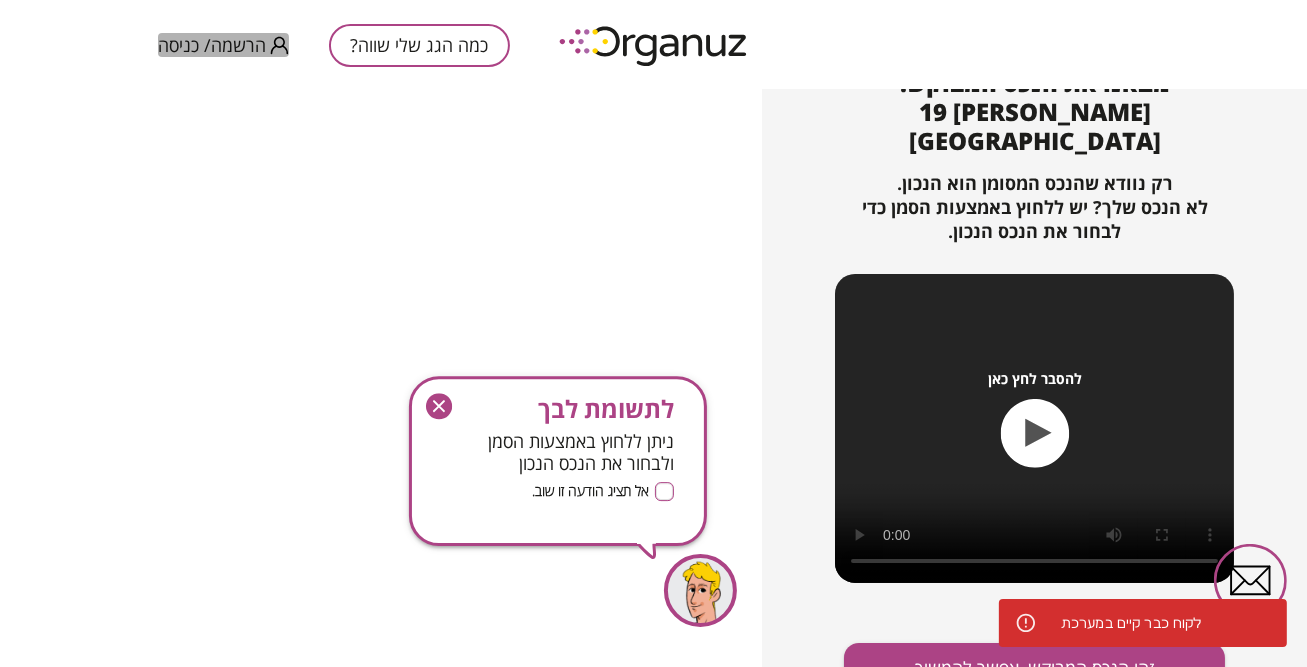 click on "הרשמה/ כניסה" at bounding box center [212, 45] 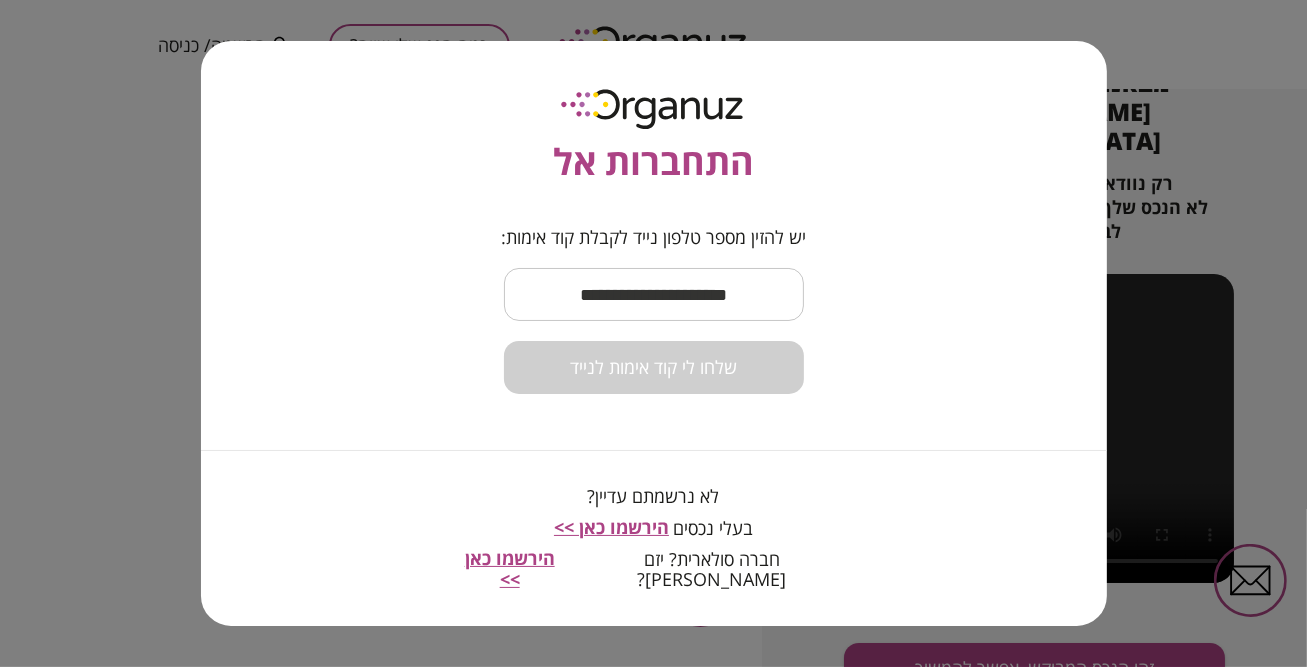 click at bounding box center (654, 294) 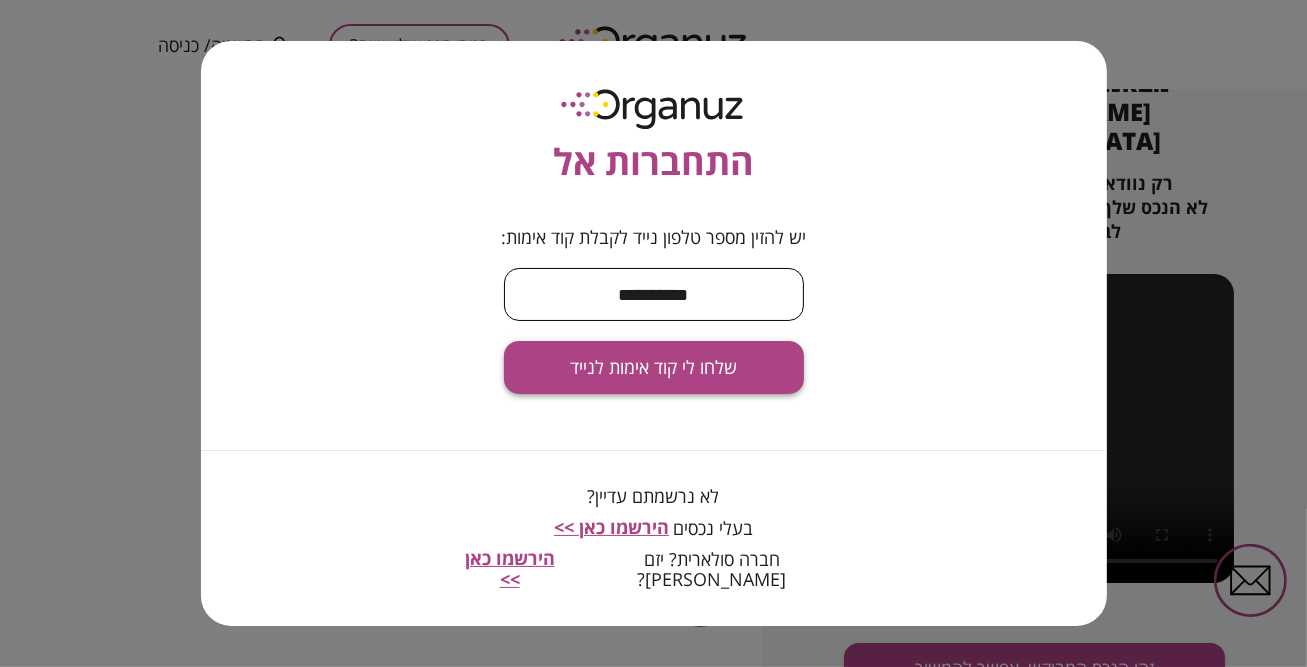 click on "שלחו לי קוד אימות לנייד" at bounding box center [653, 368] 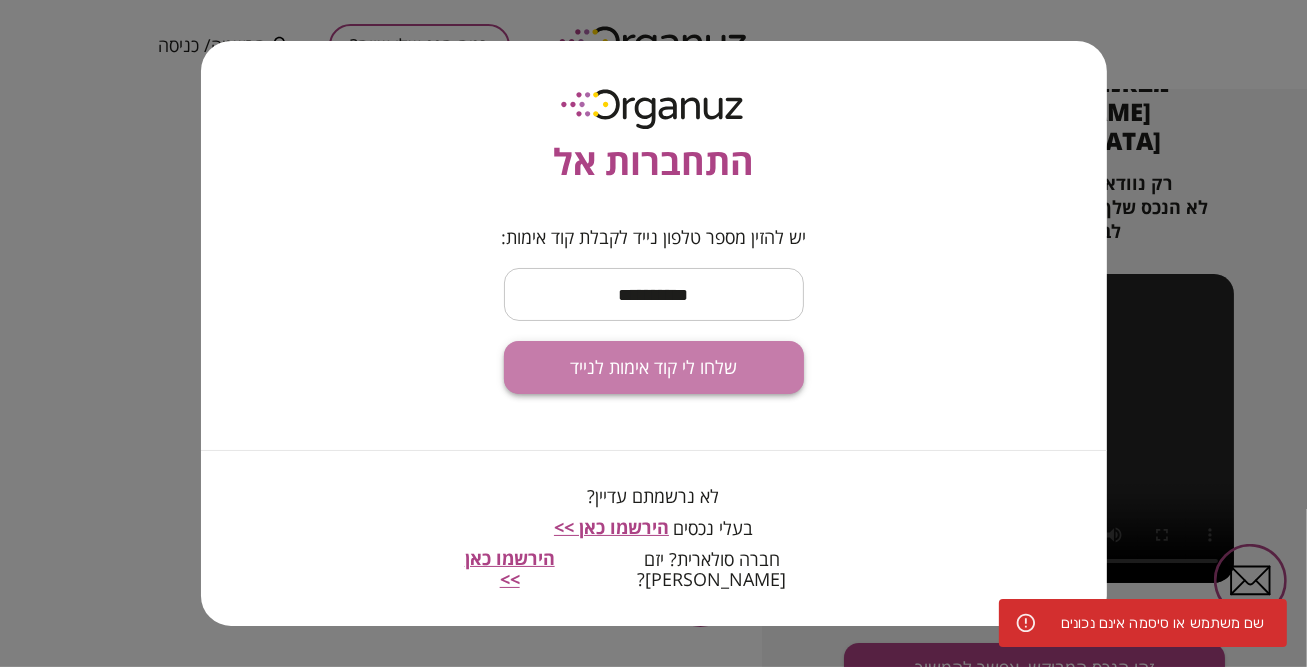 click on "שלחו לי קוד אימות לנייד" at bounding box center (653, 368) 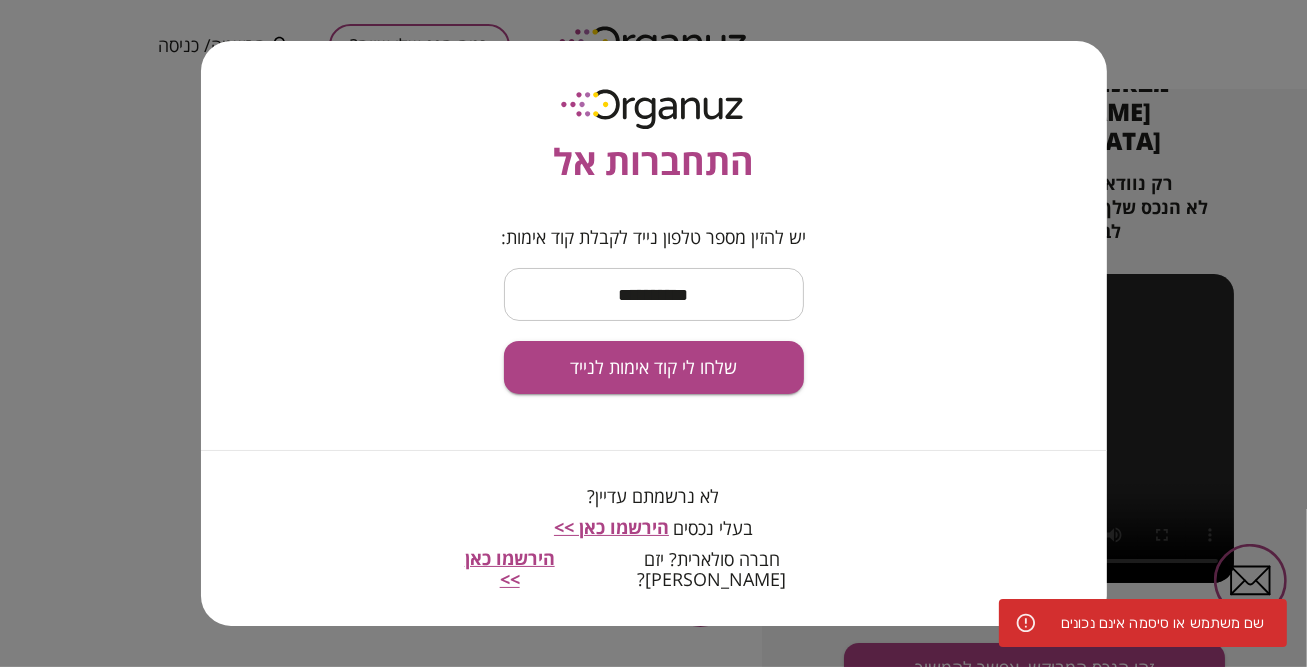 drag, startPoint x: 188, startPoint y: 128, endPoint x: 199, endPoint y: 124, distance: 11.7046995 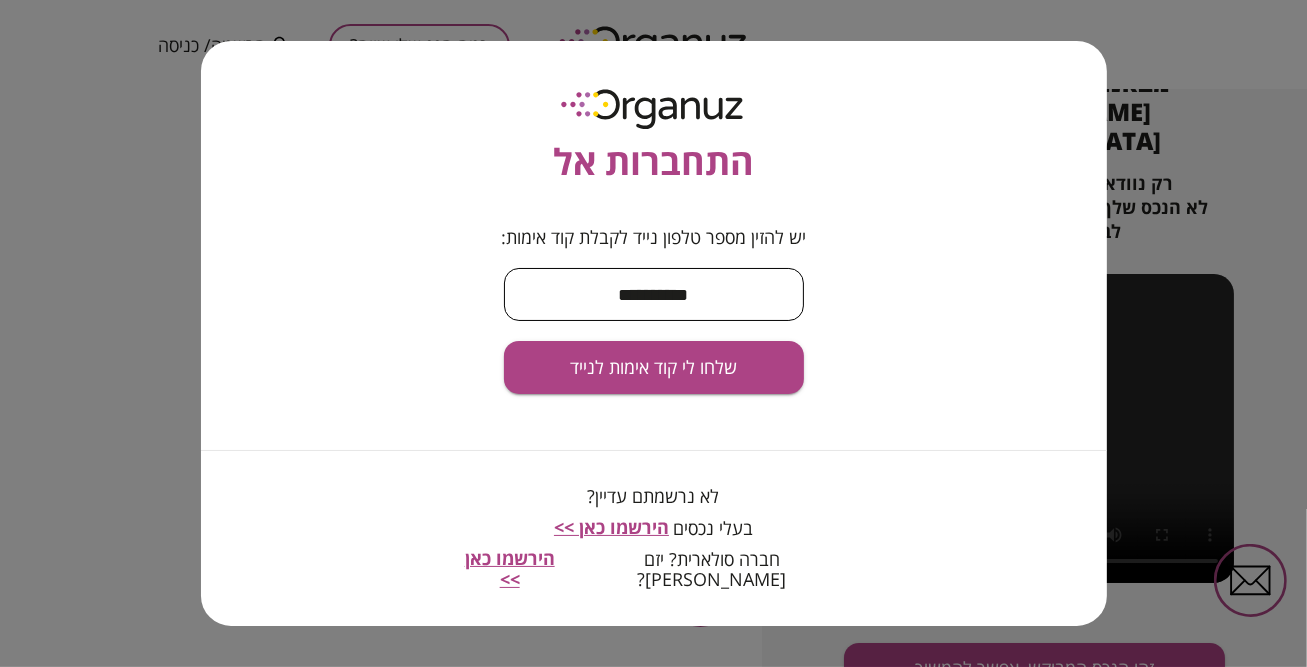 click on "**********" at bounding box center (654, 294) 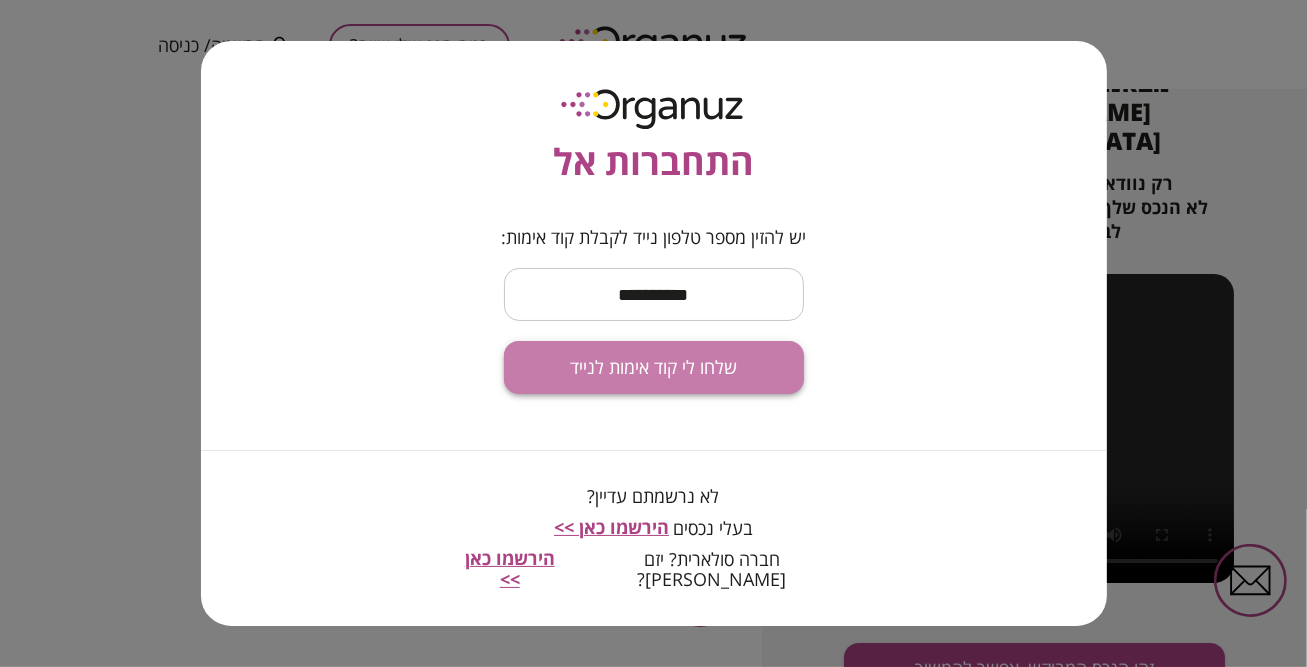 click on "שלחו לי קוד אימות לנייד" at bounding box center (654, 367) 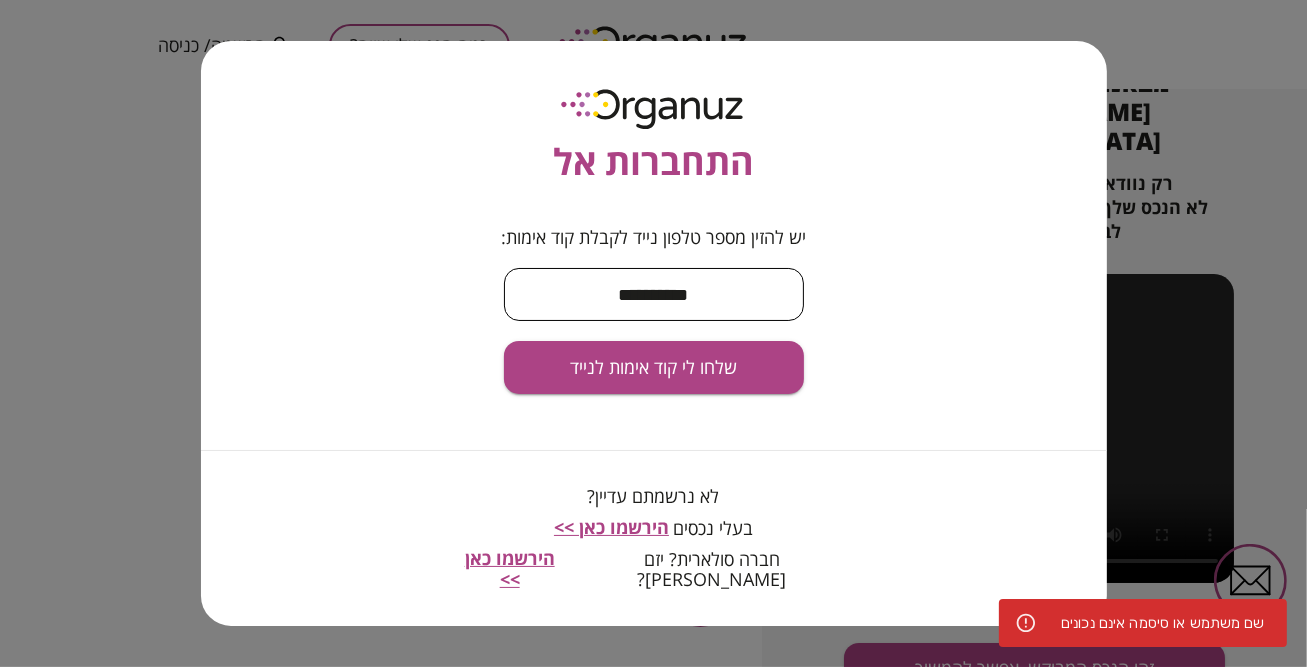 click on "**********" at bounding box center (654, 294) 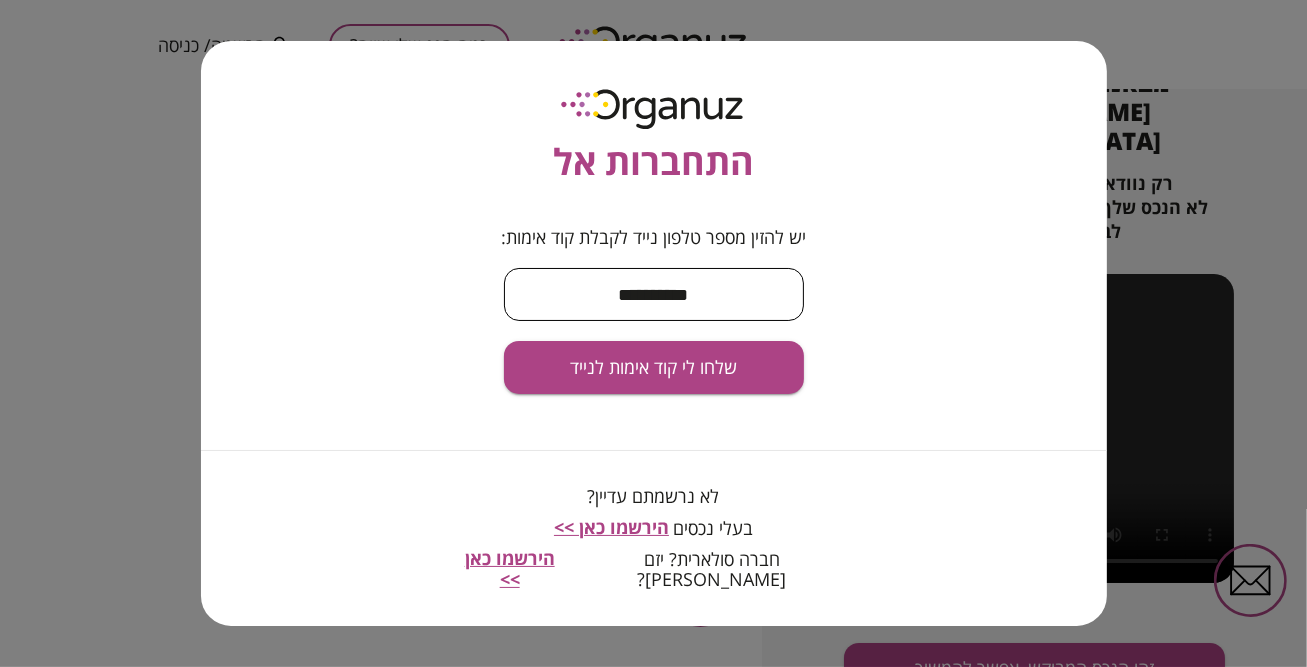 type on "**********" 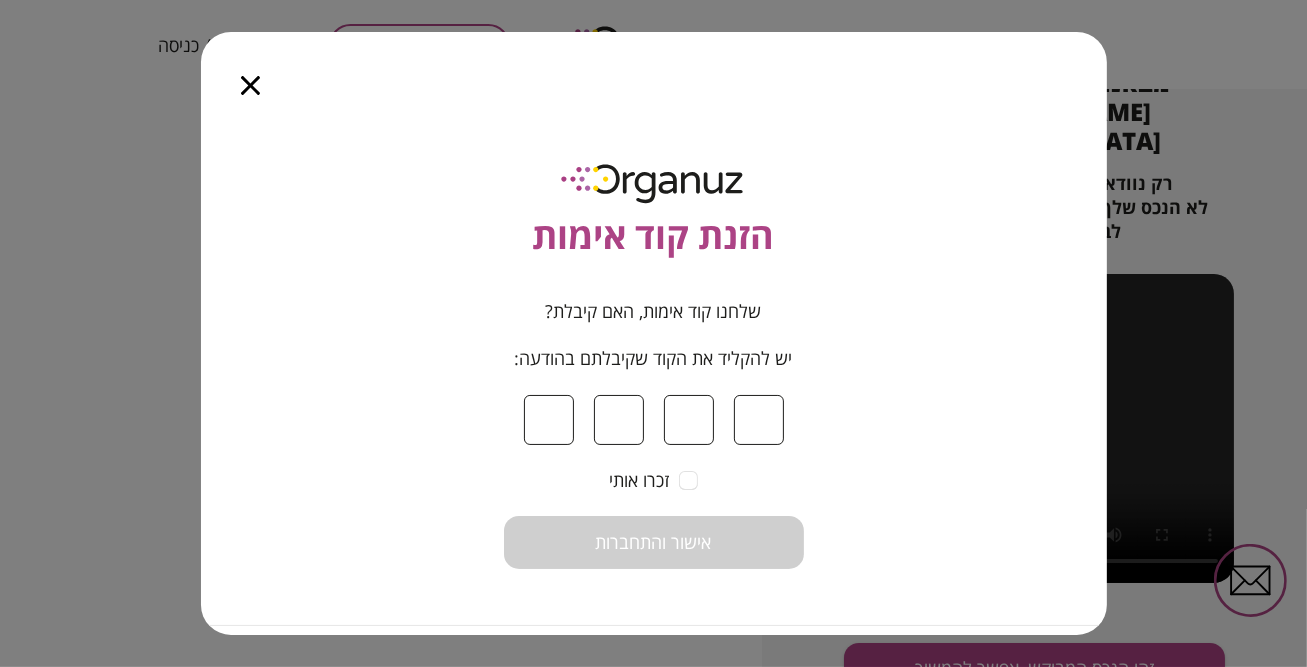 type on "*" 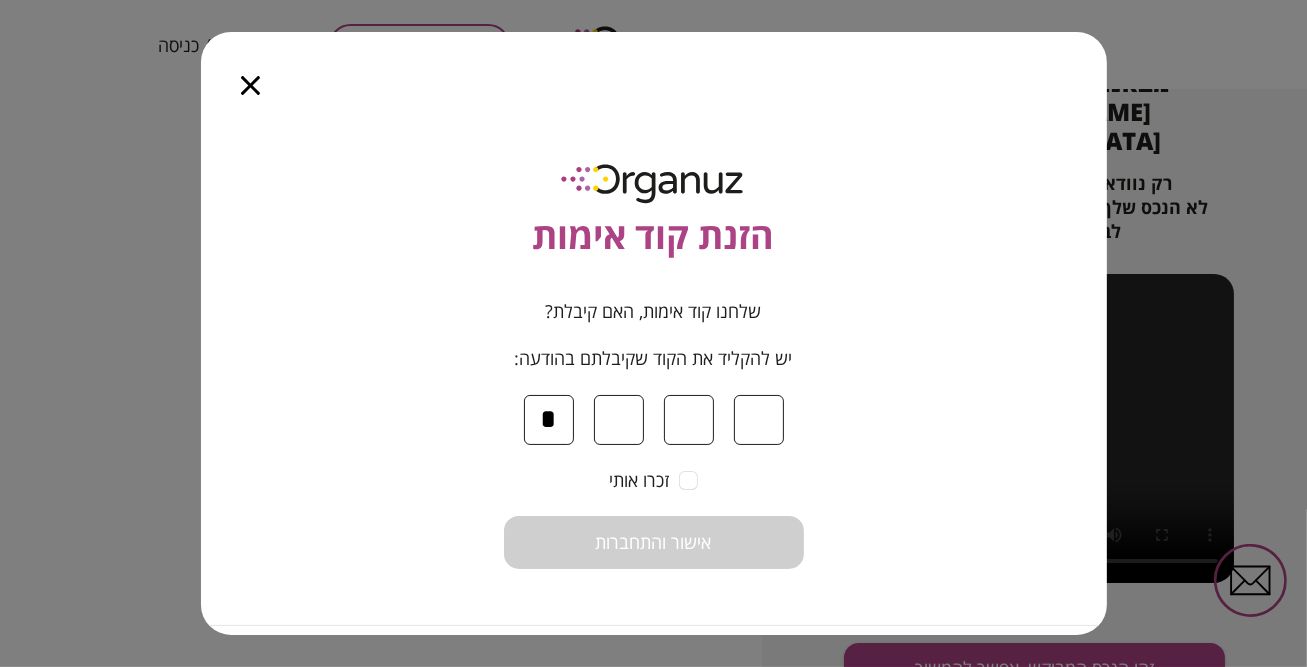 type on "*" 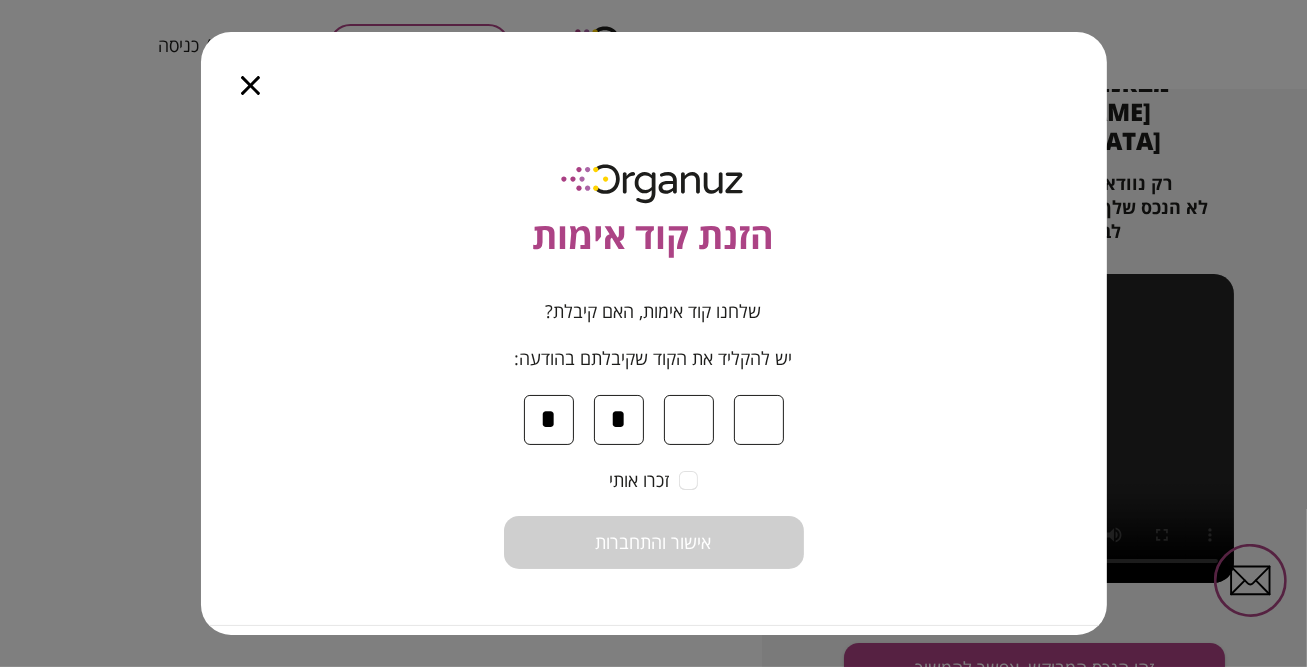 type on "*" 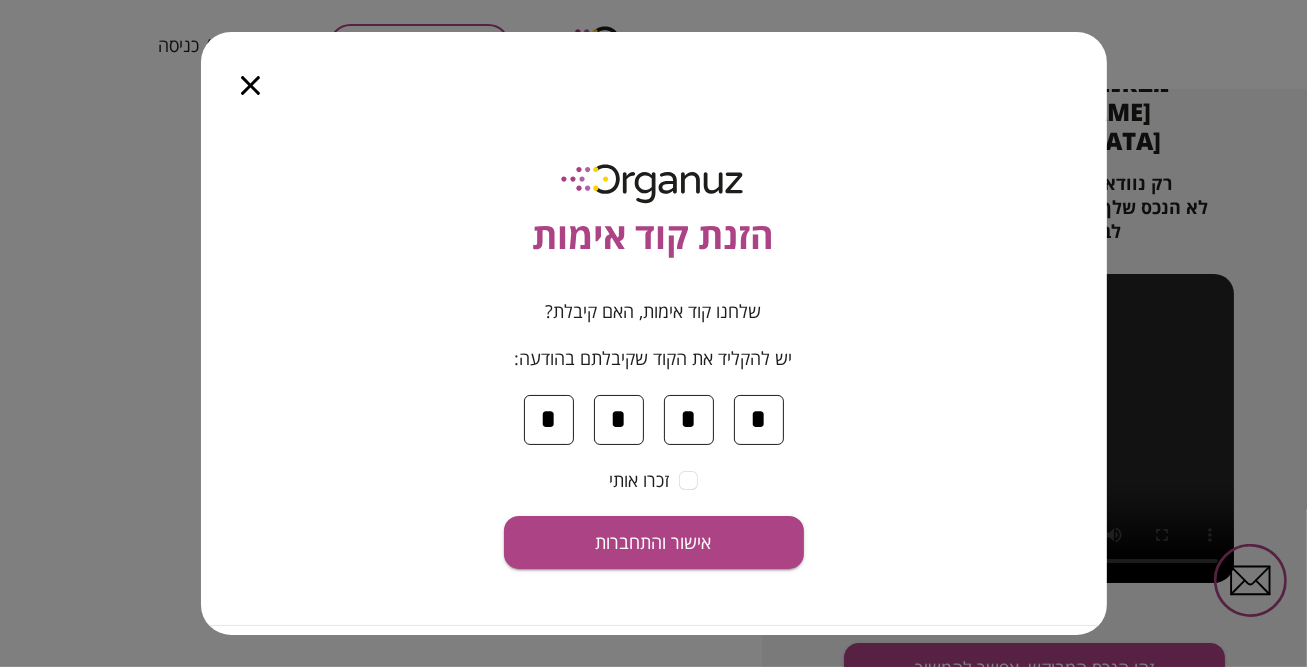 type on "*" 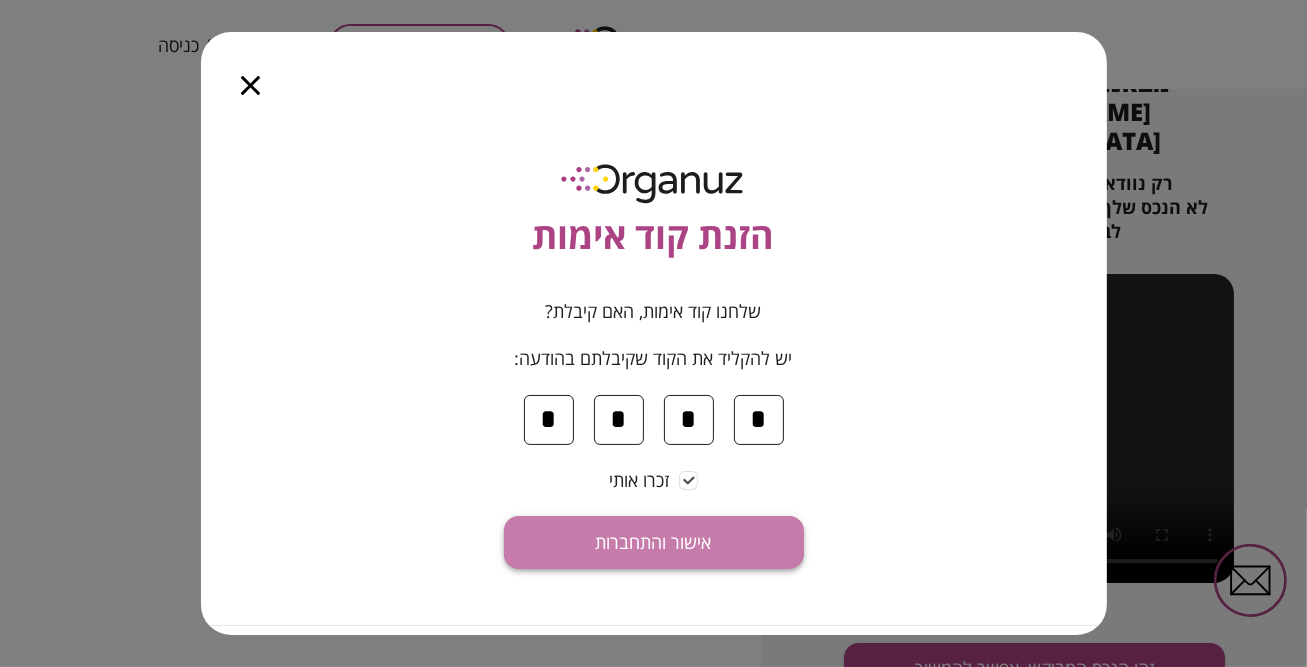 click on "אישור והתחברות" at bounding box center (654, 543) 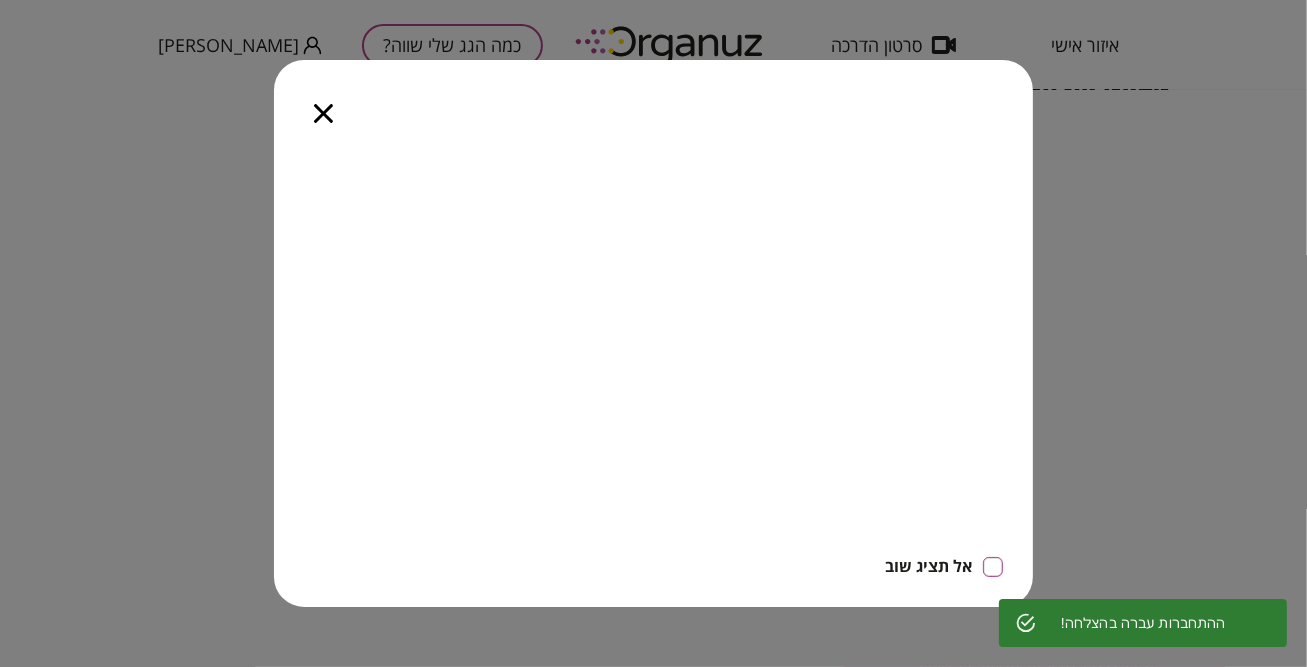 click at bounding box center (323, 102) 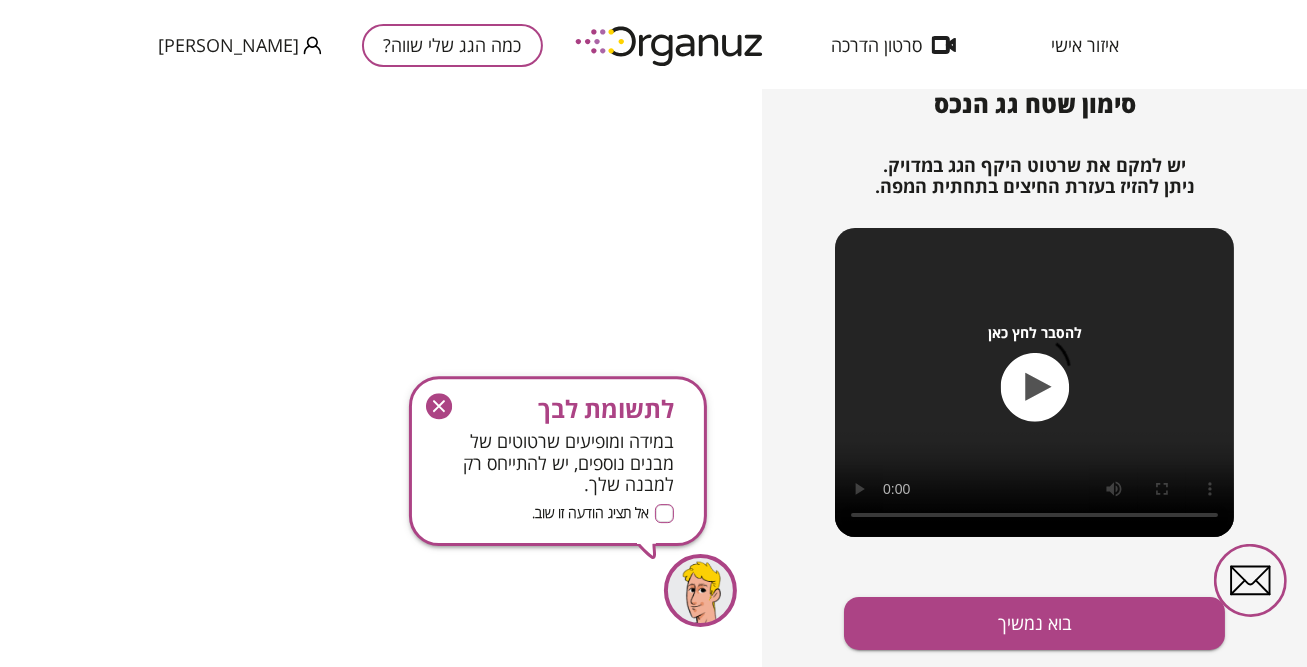 scroll, scrollTop: 216, scrollLeft: 0, axis: vertical 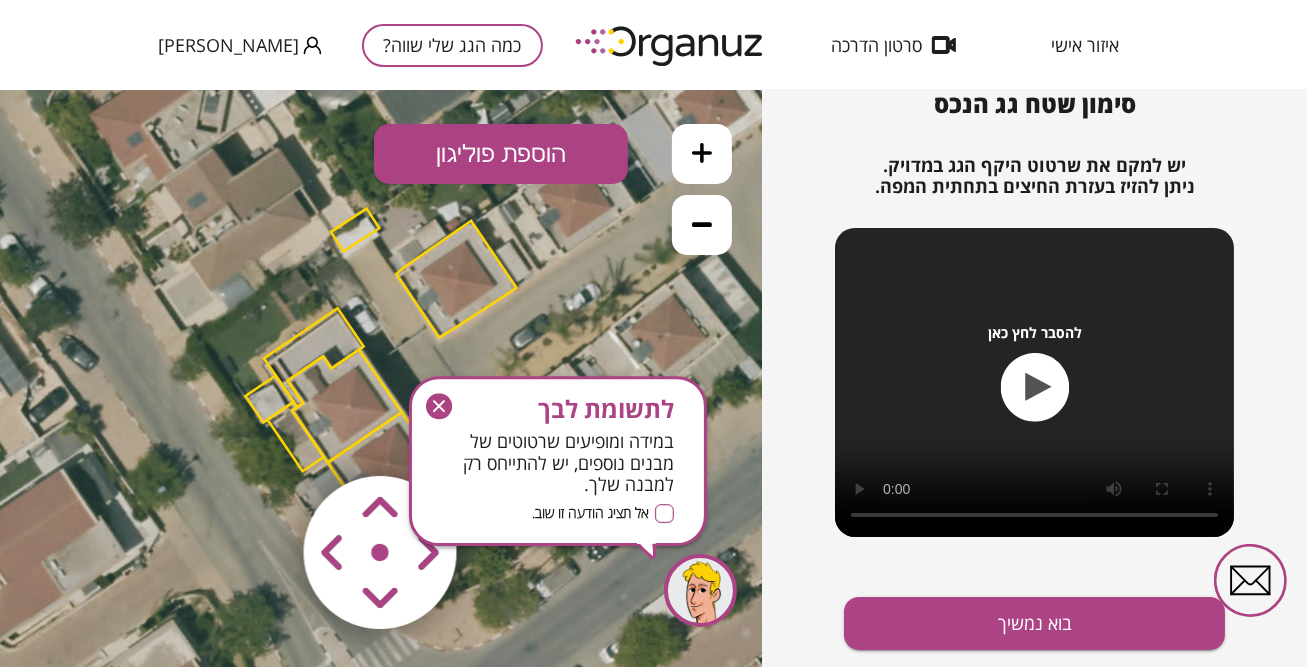 click 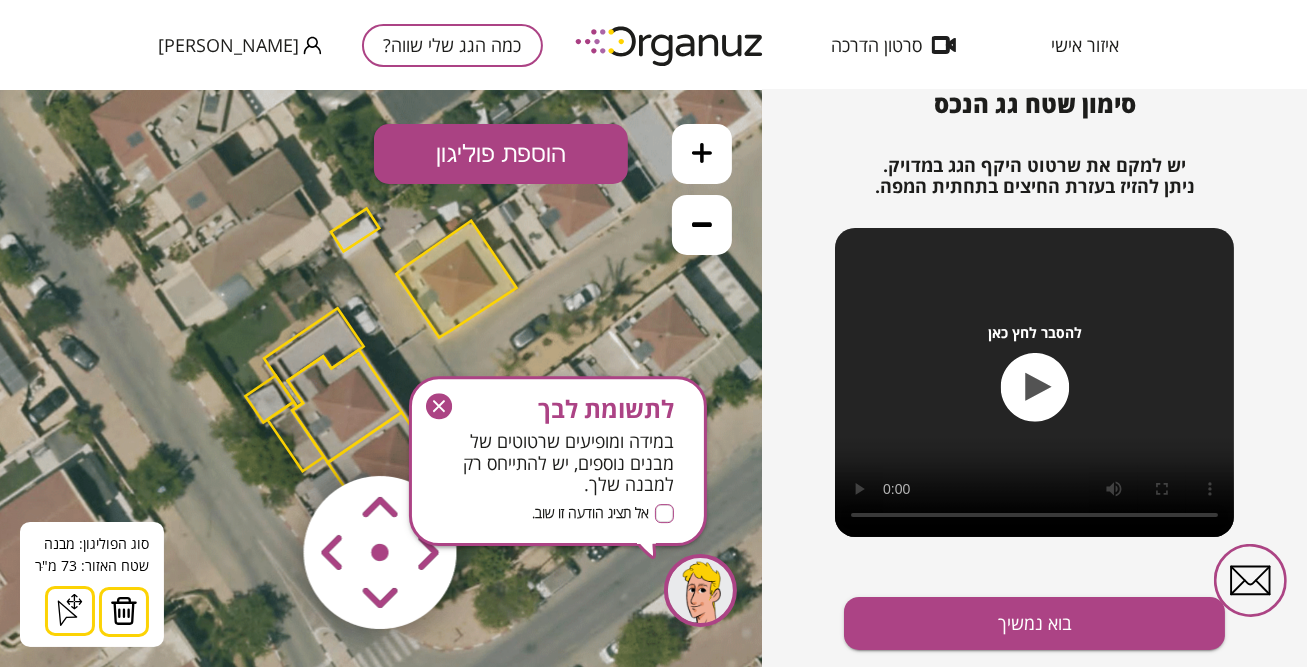 click 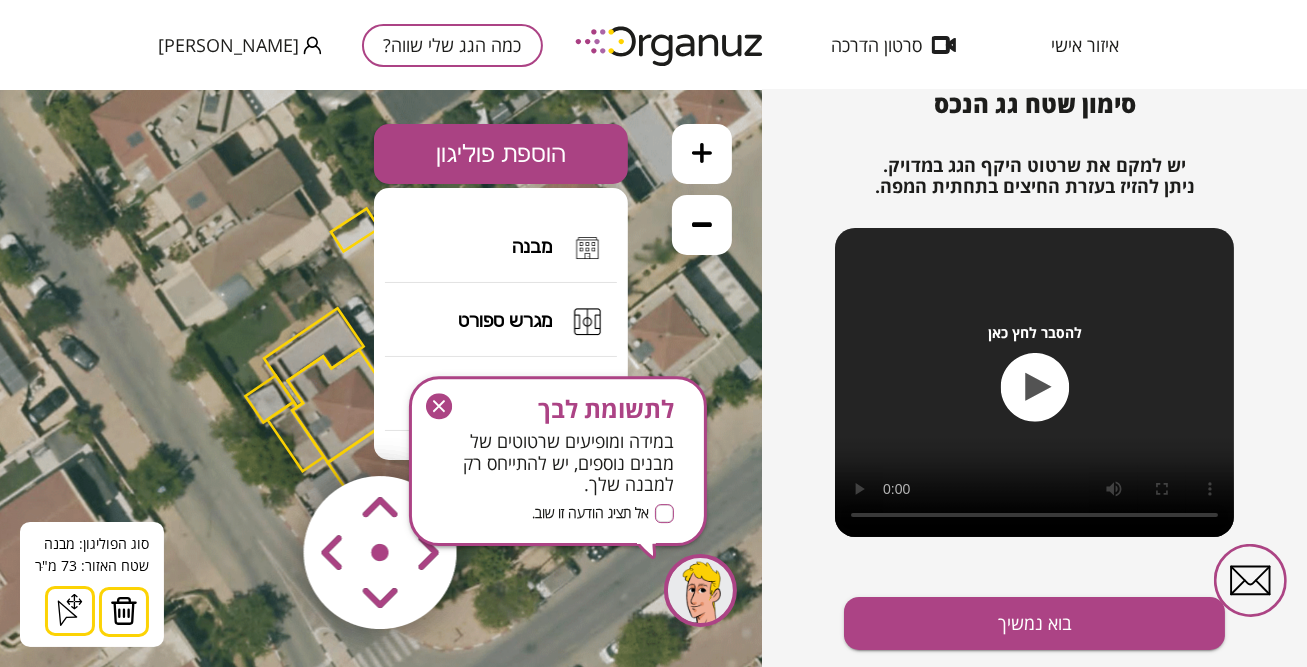 click on "הוספת פוליגון" at bounding box center (501, 153) 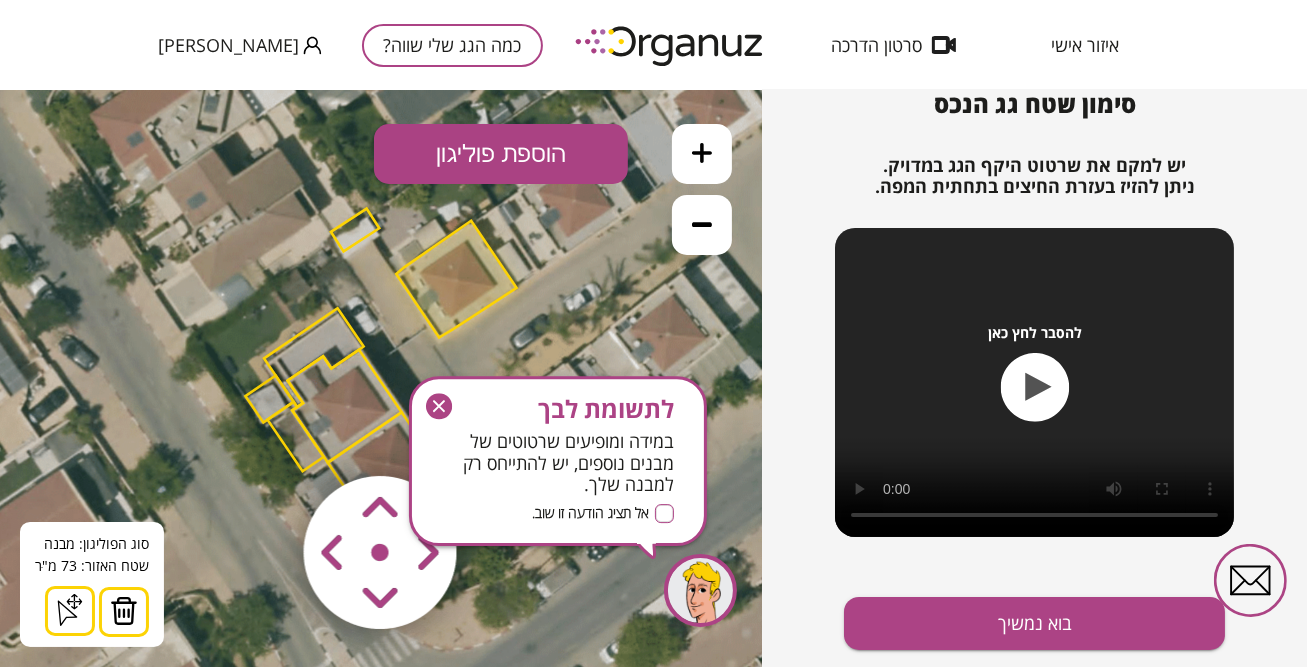 click on "הוספת פוליגון" at bounding box center [501, 153] 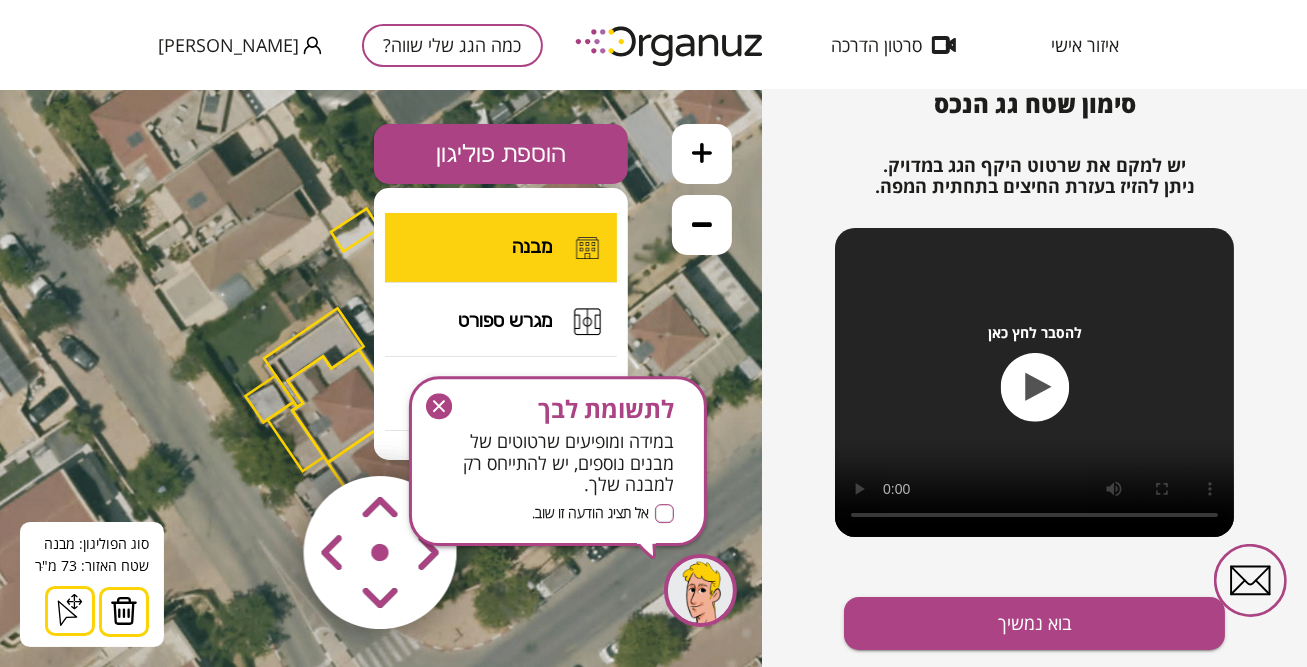 click on "מבנה" at bounding box center (532, 246) 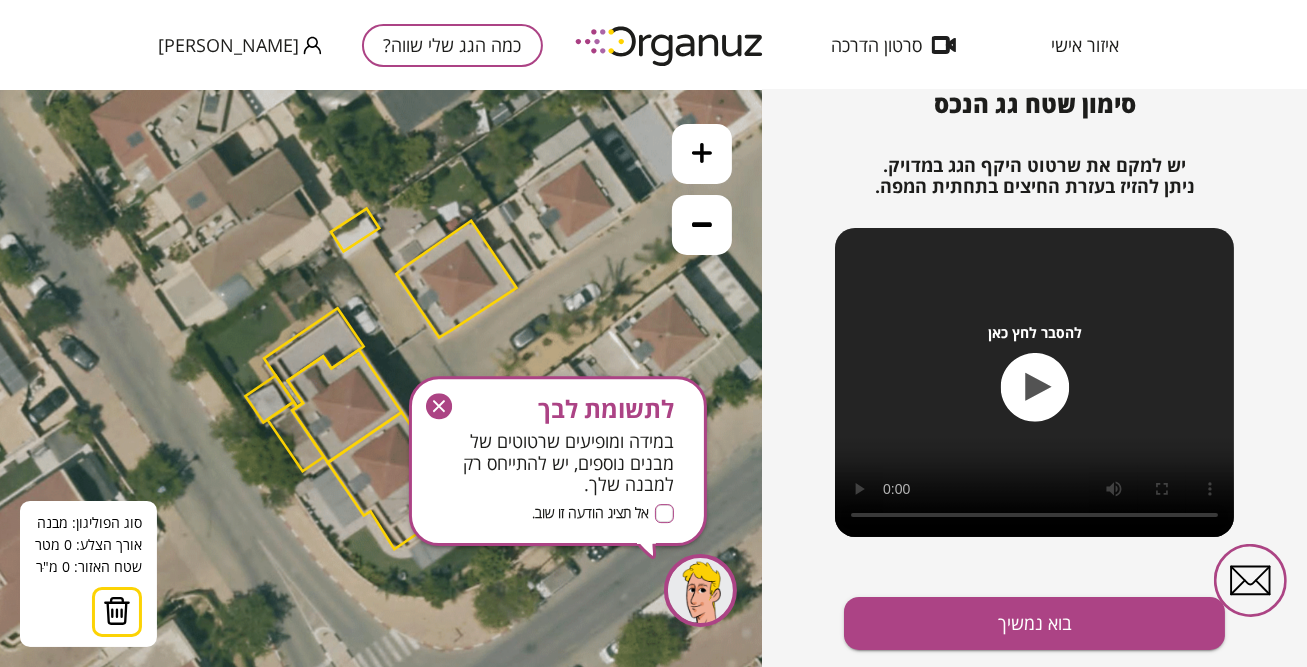 click 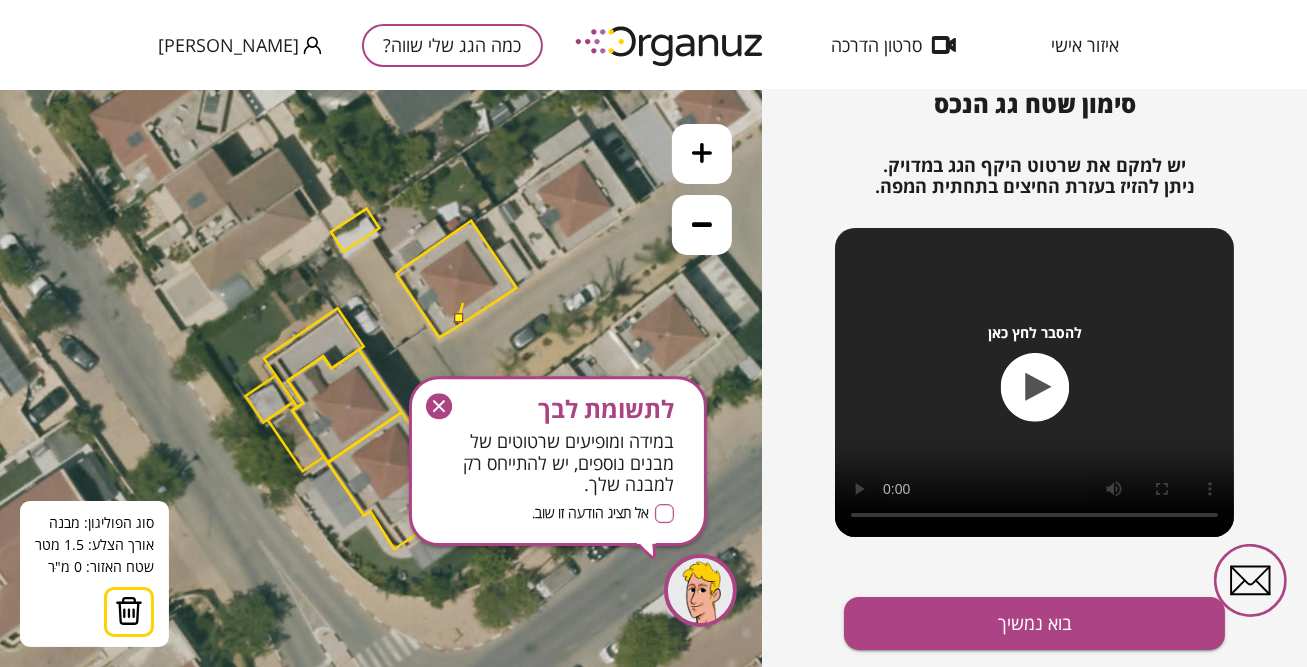 click 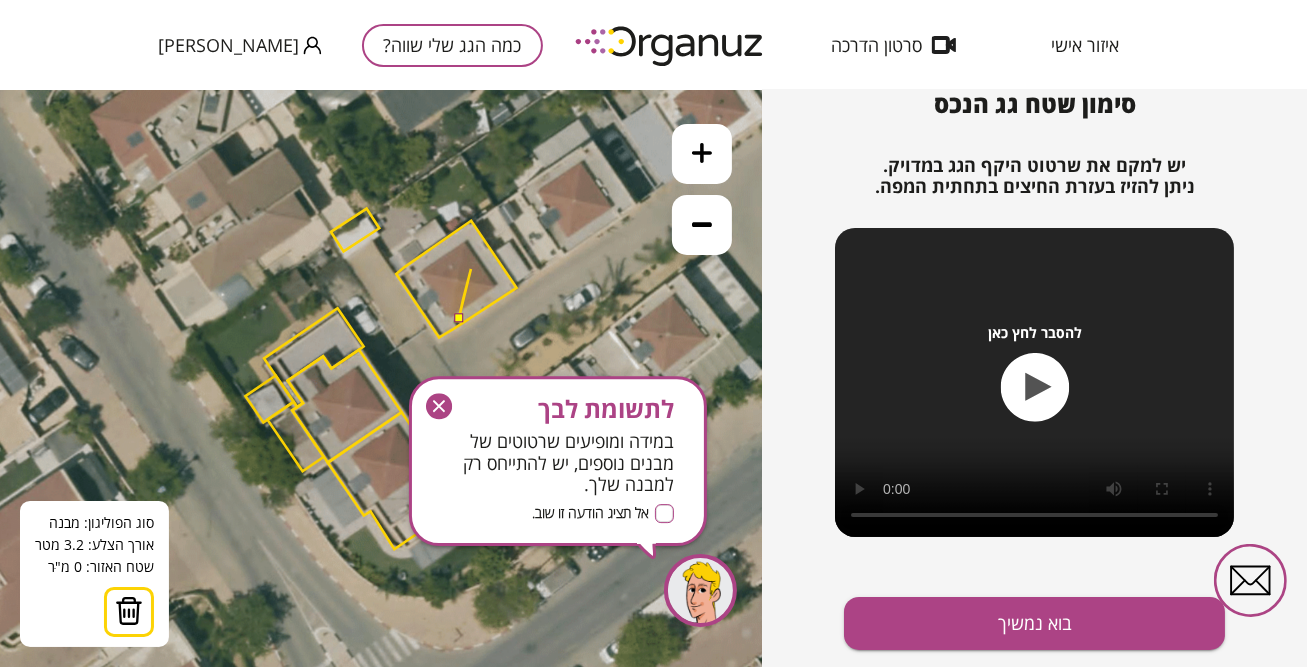 drag, startPoint x: 472, startPoint y: 256, endPoint x: 433, endPoint y: 234, distance: 44.777225 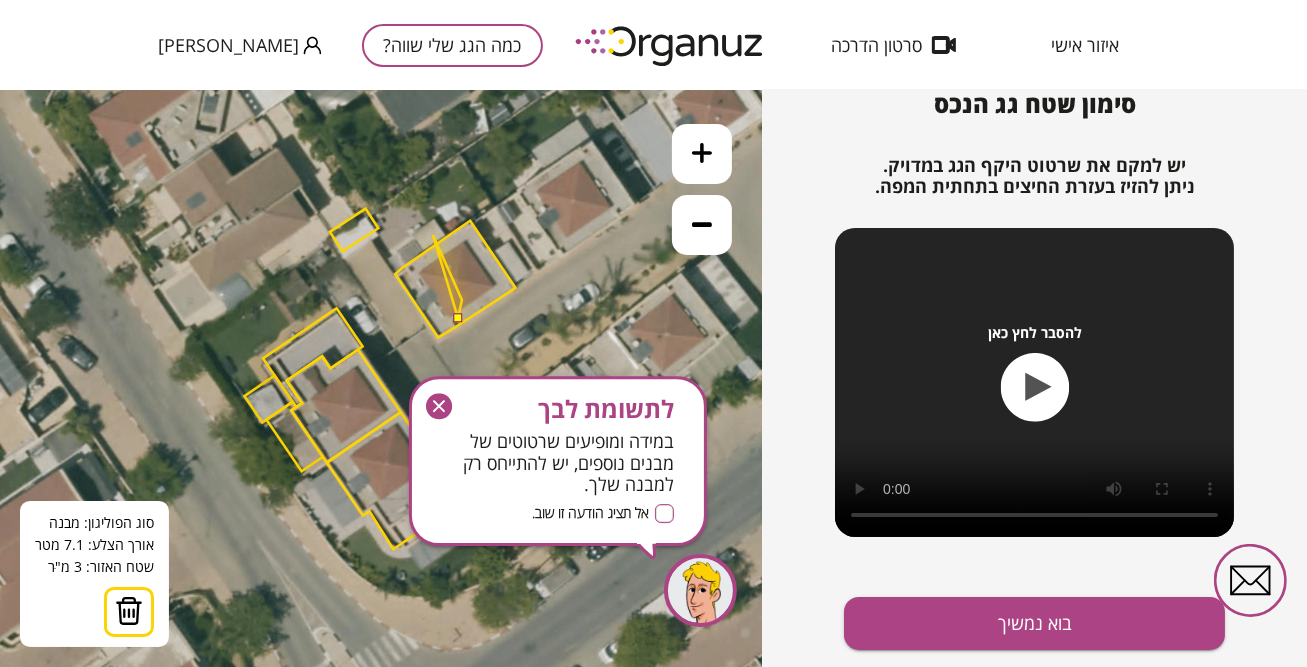 click 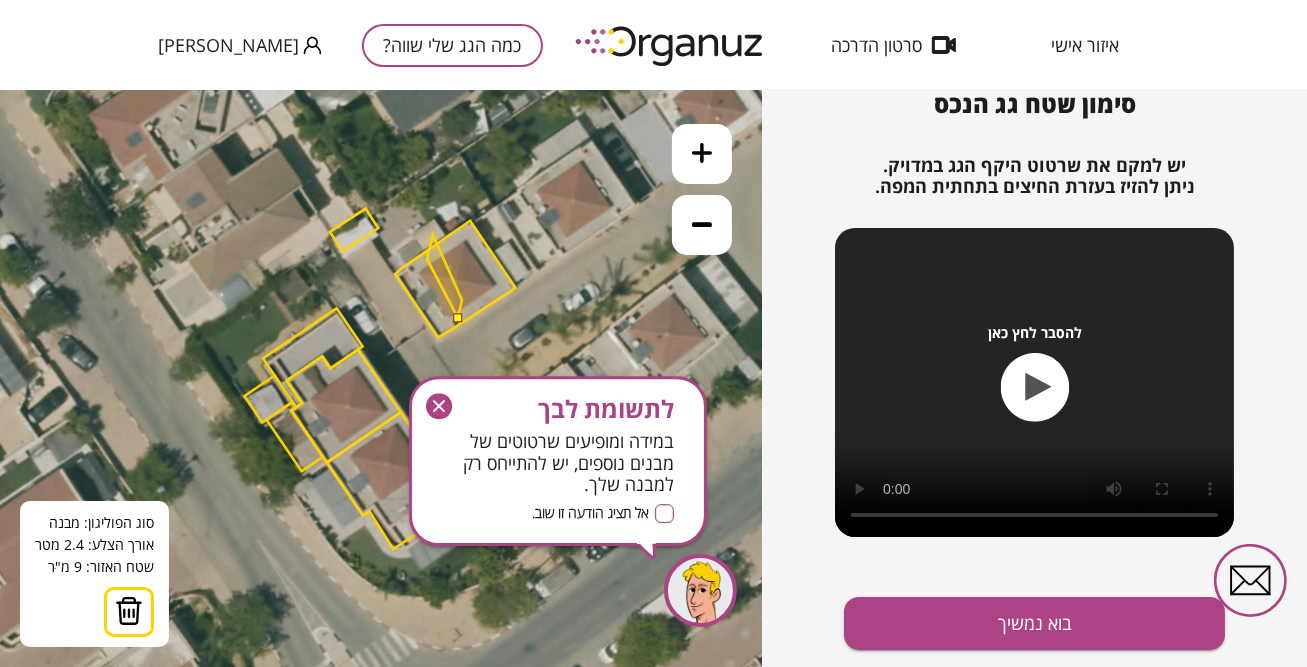 click 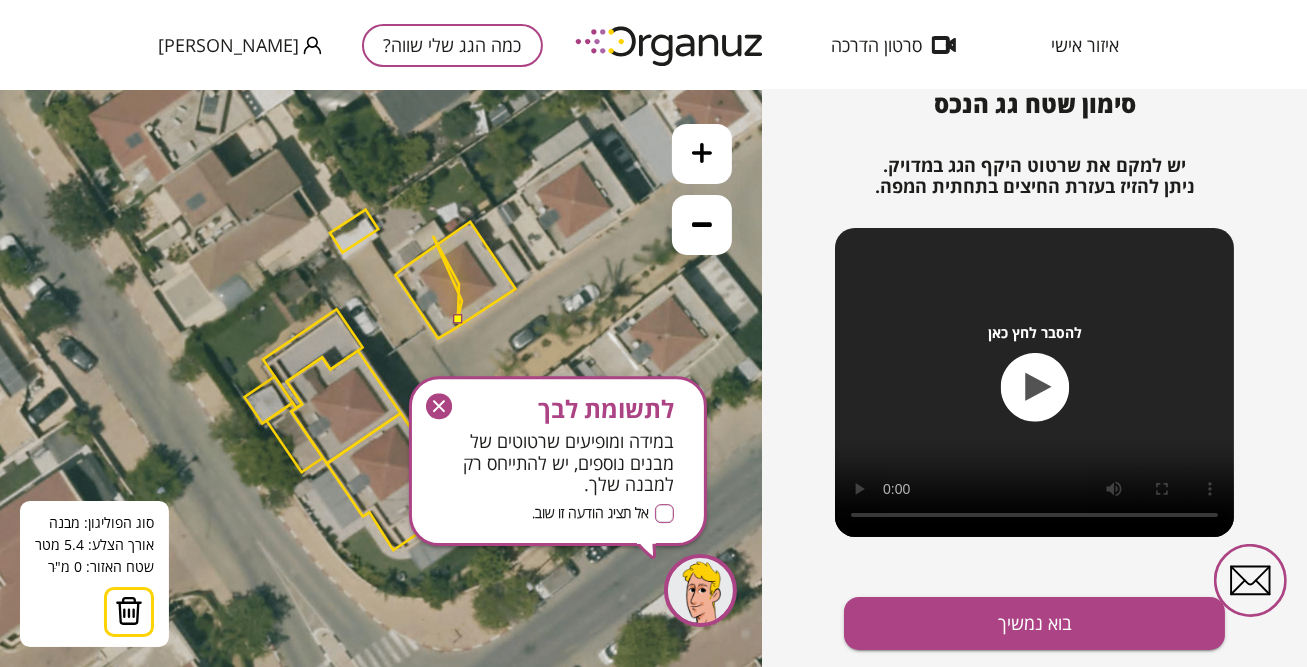 click 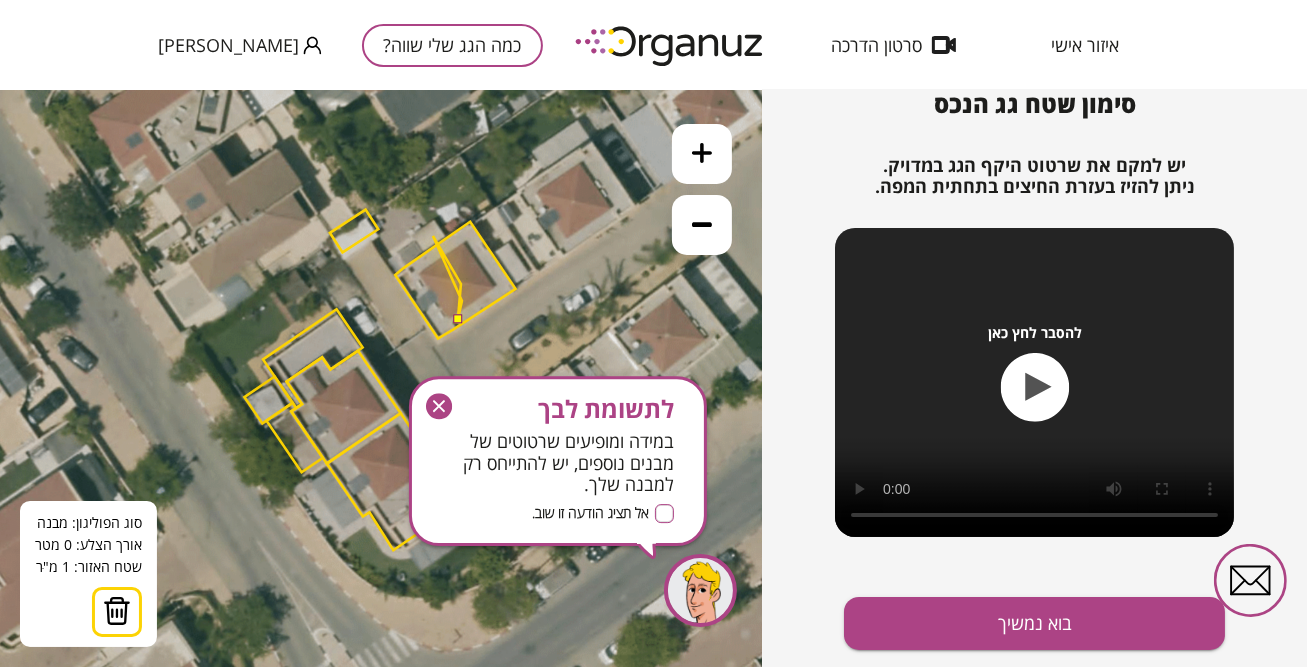 click 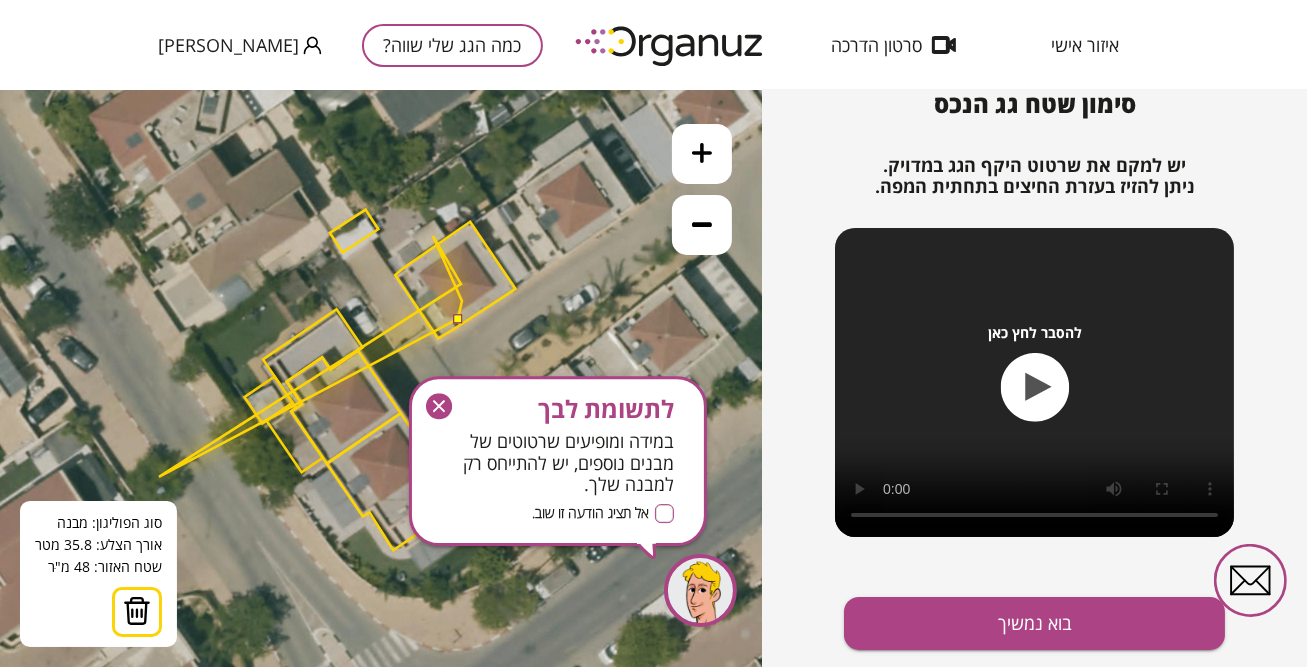 click at bounding box center (137, 610) 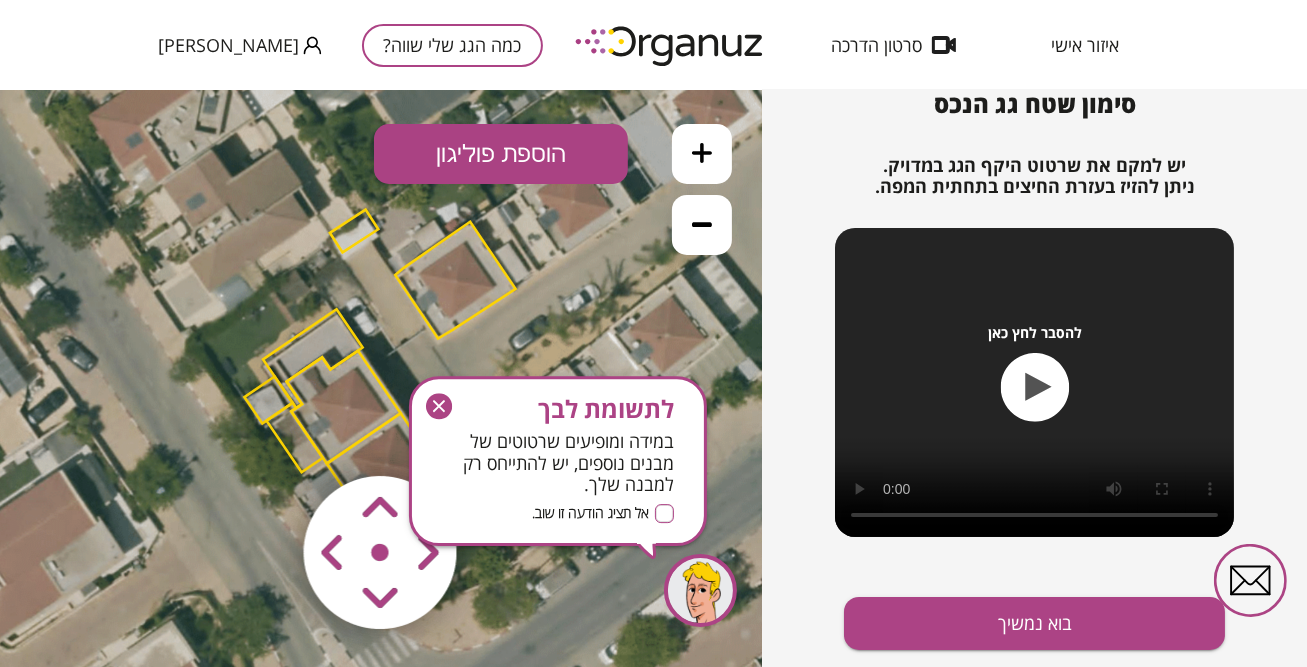 click 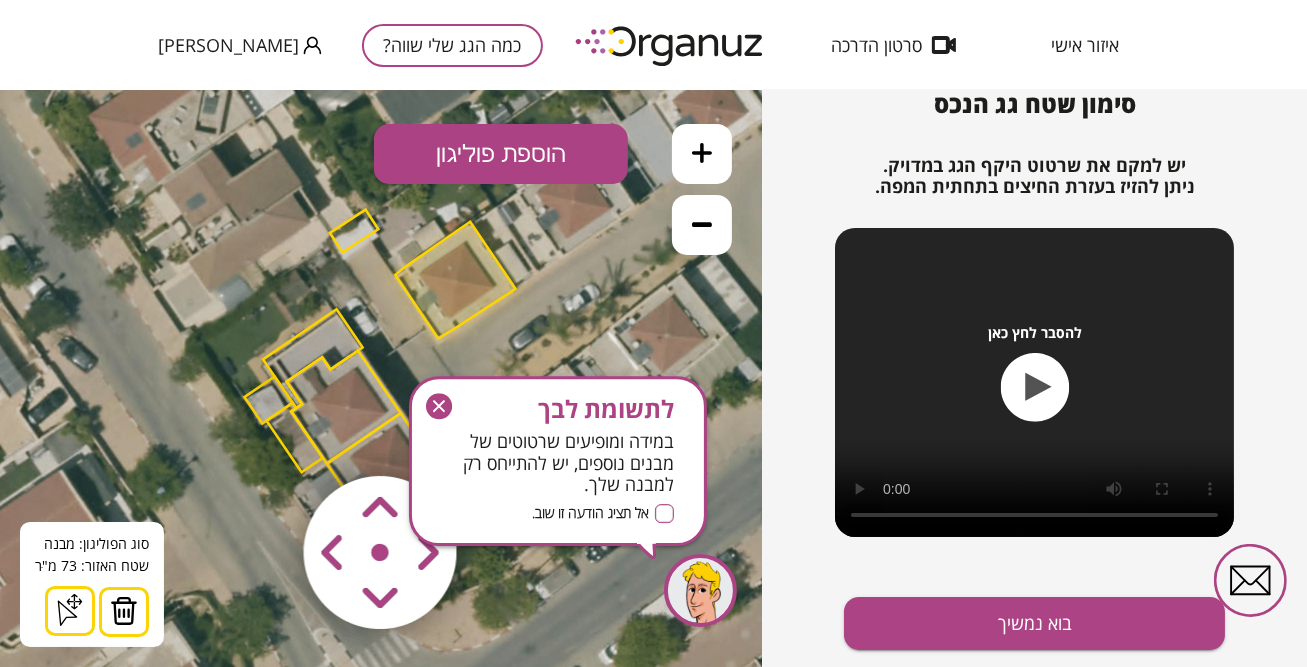 click at bounding box center [124, 610] 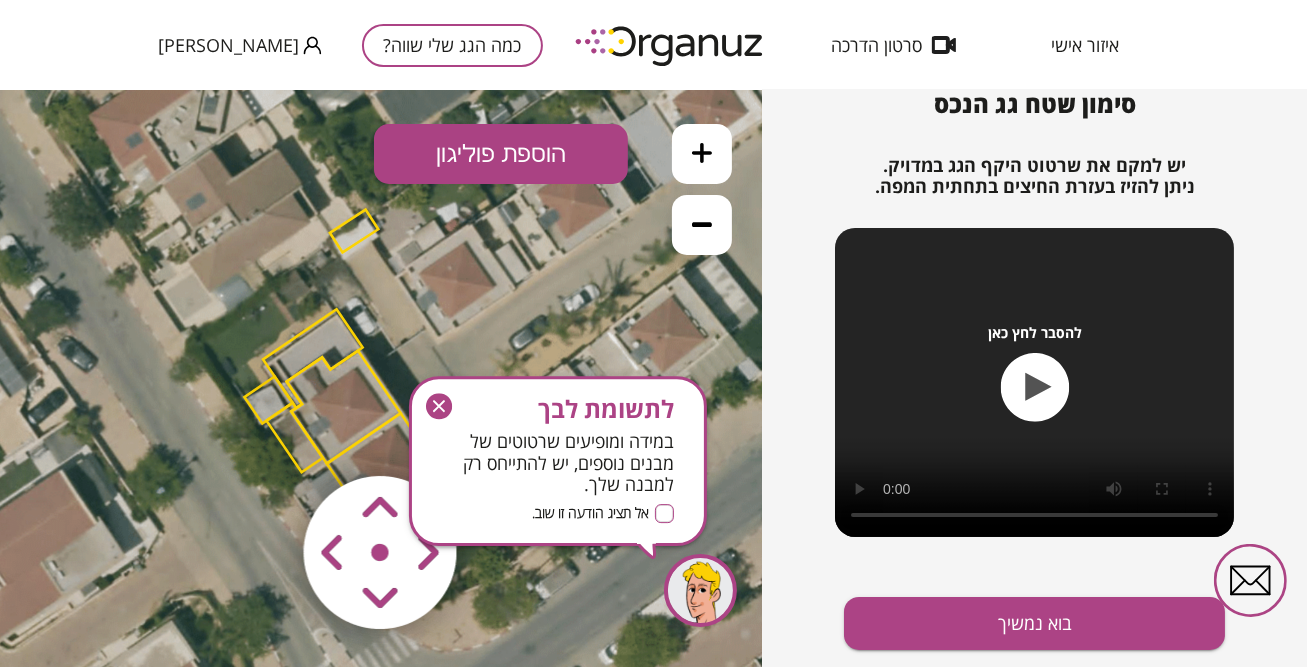 click 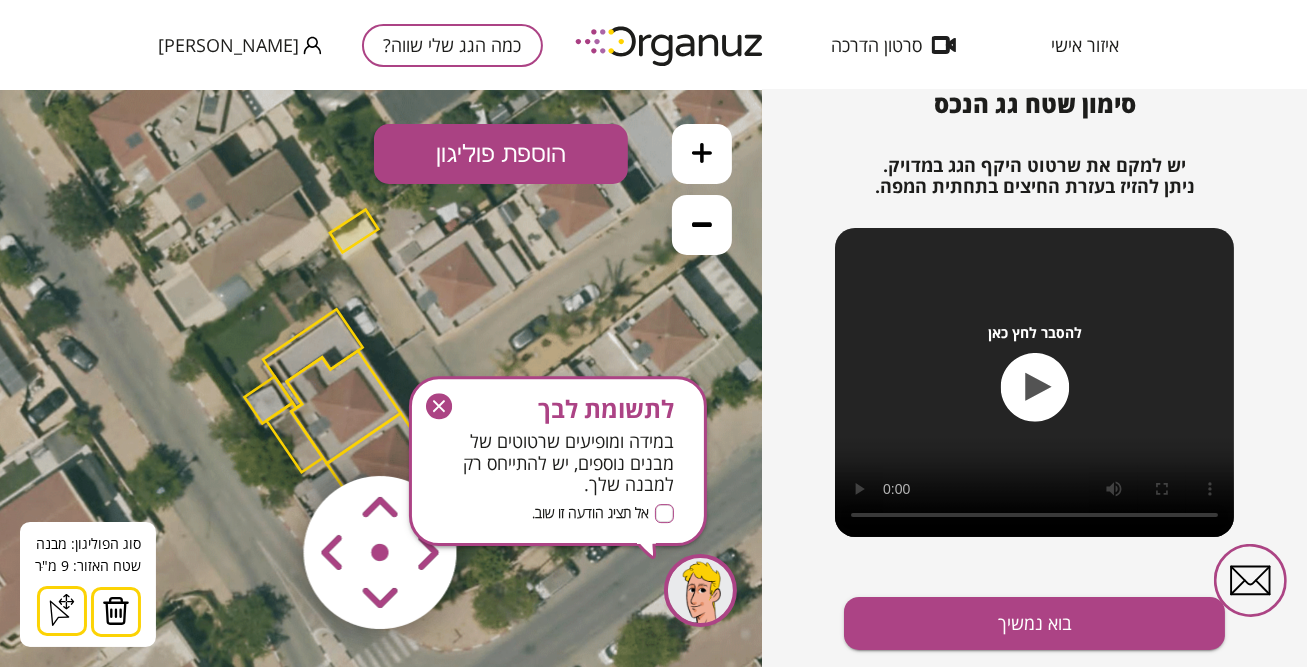 click at bounding box center [116, 610] 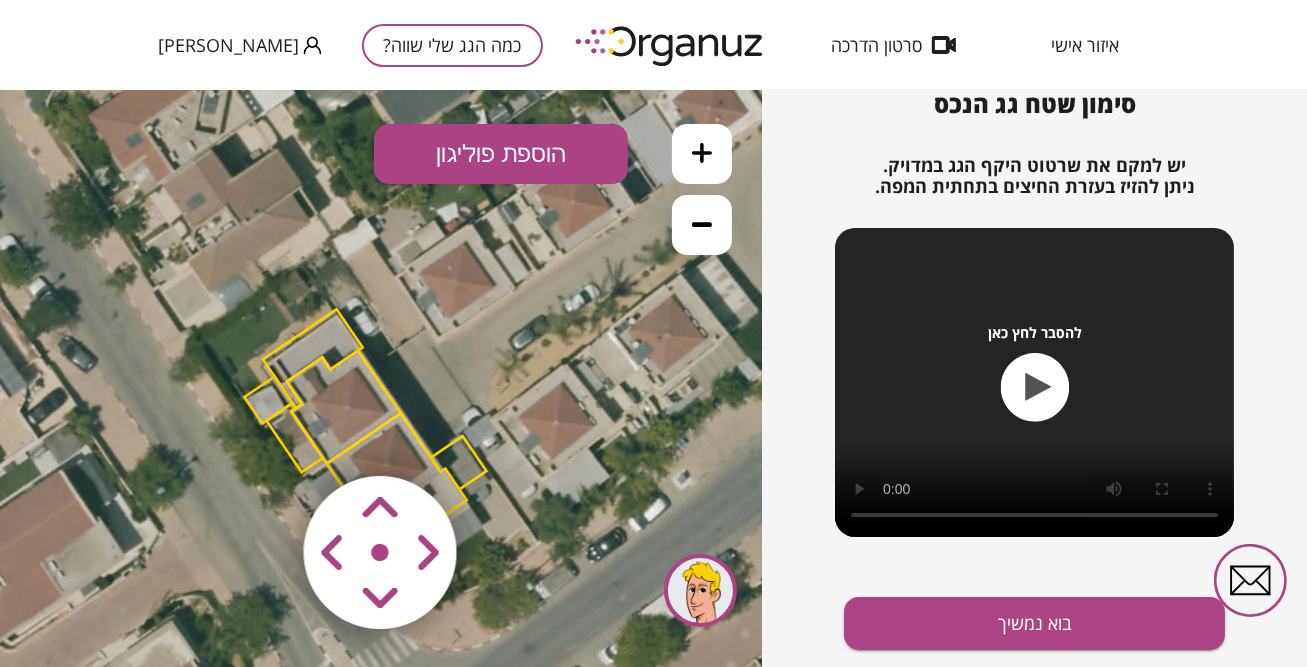 click at bounding box center [381, 552] 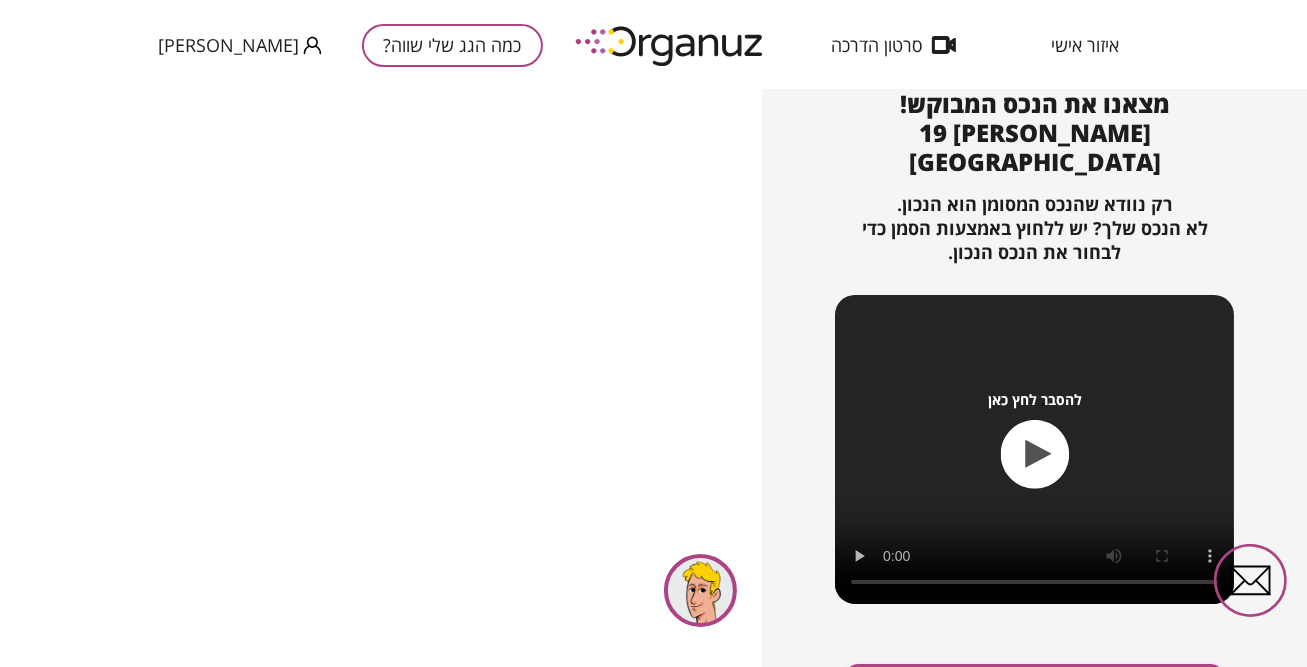 scroll, scrollTop: 237, scrollLeft: 0, axis: vertical 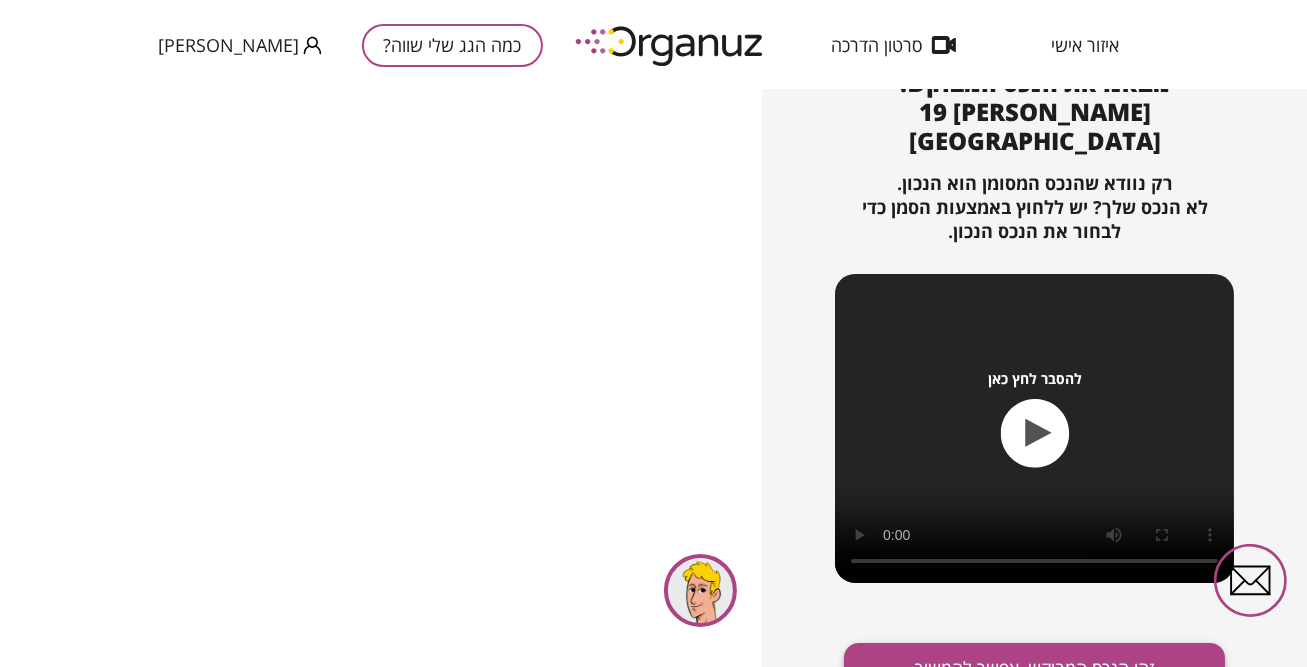click on "זהו הנכס המבוקש, אפשר להמשיך" at bounding box center [1034, 669] 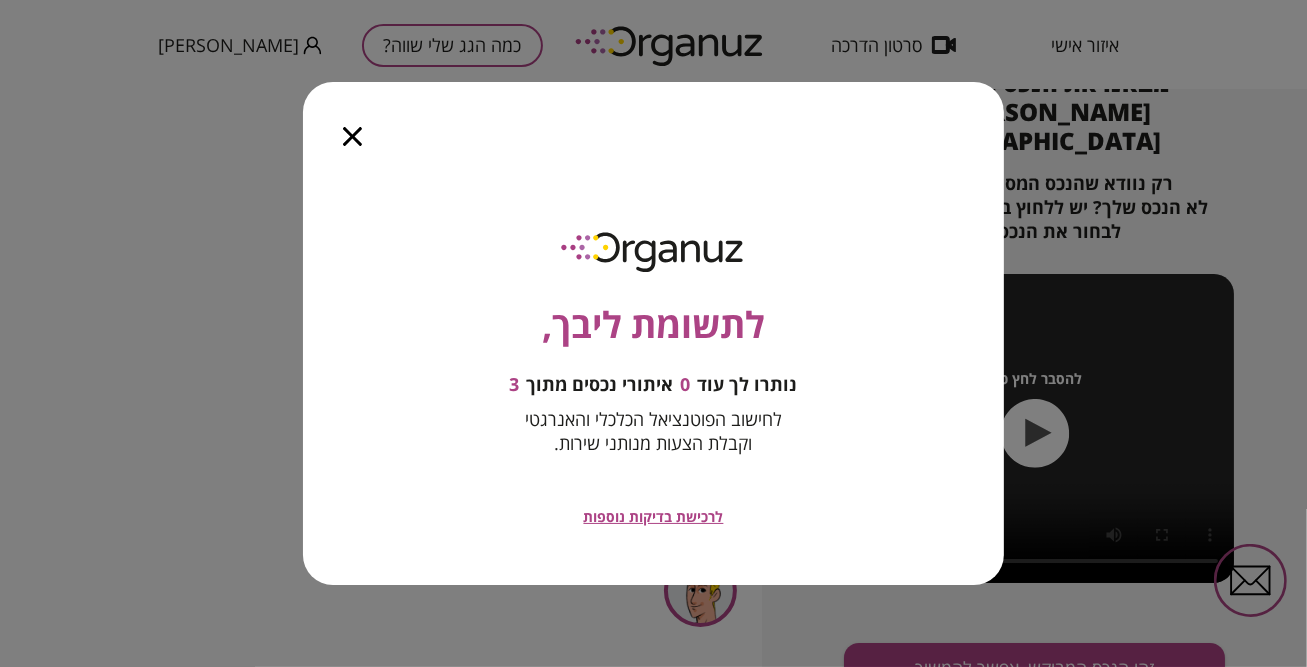 click at bounding box center [352, 124] 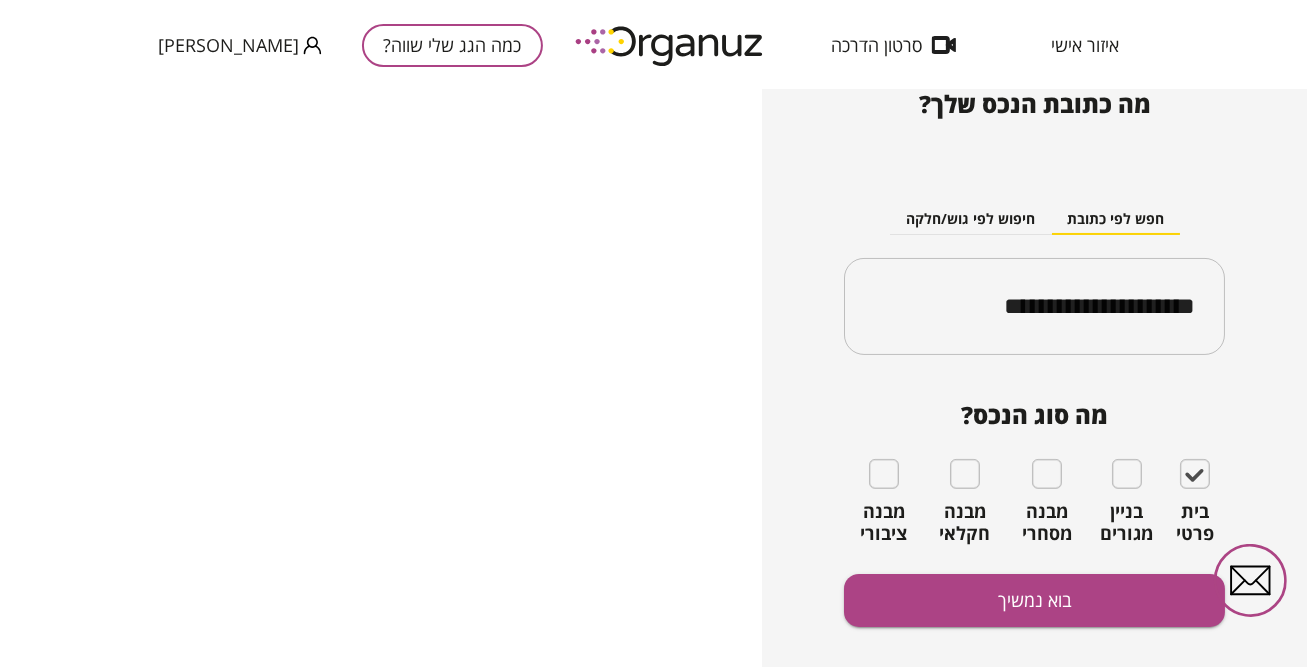 click at bounding box center (381, 378) 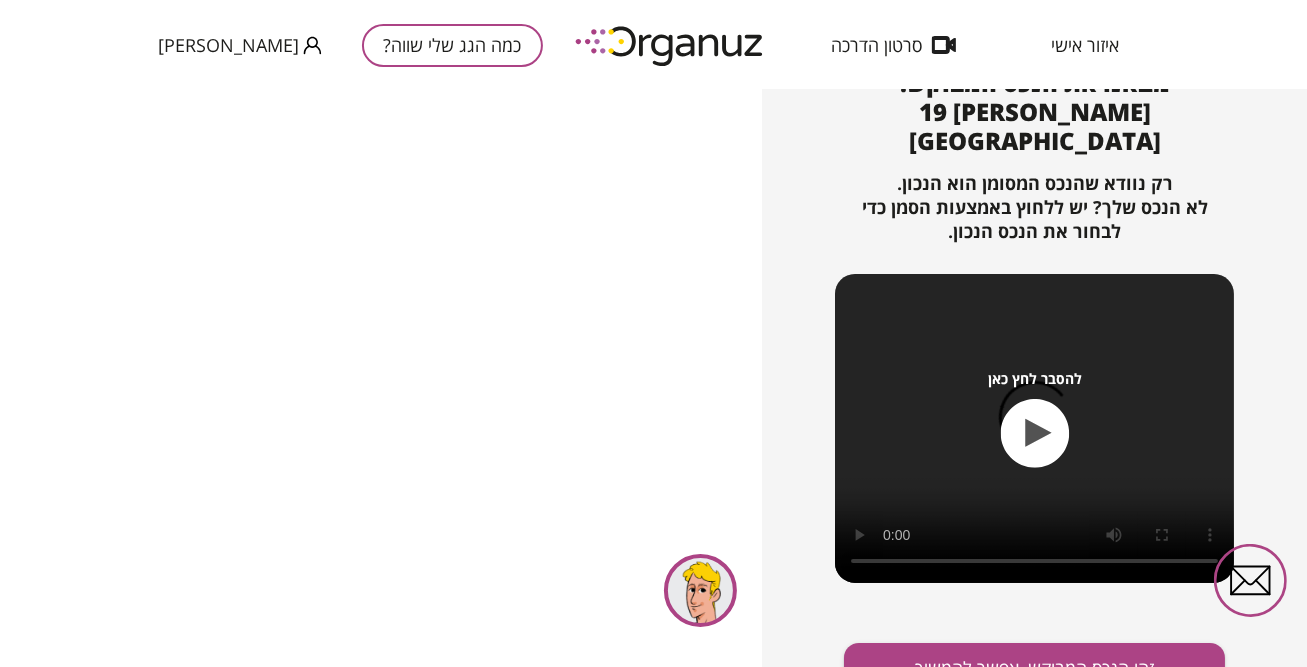 scroll, scrollTop: 216, scrollLeft: 0, axis: vertical 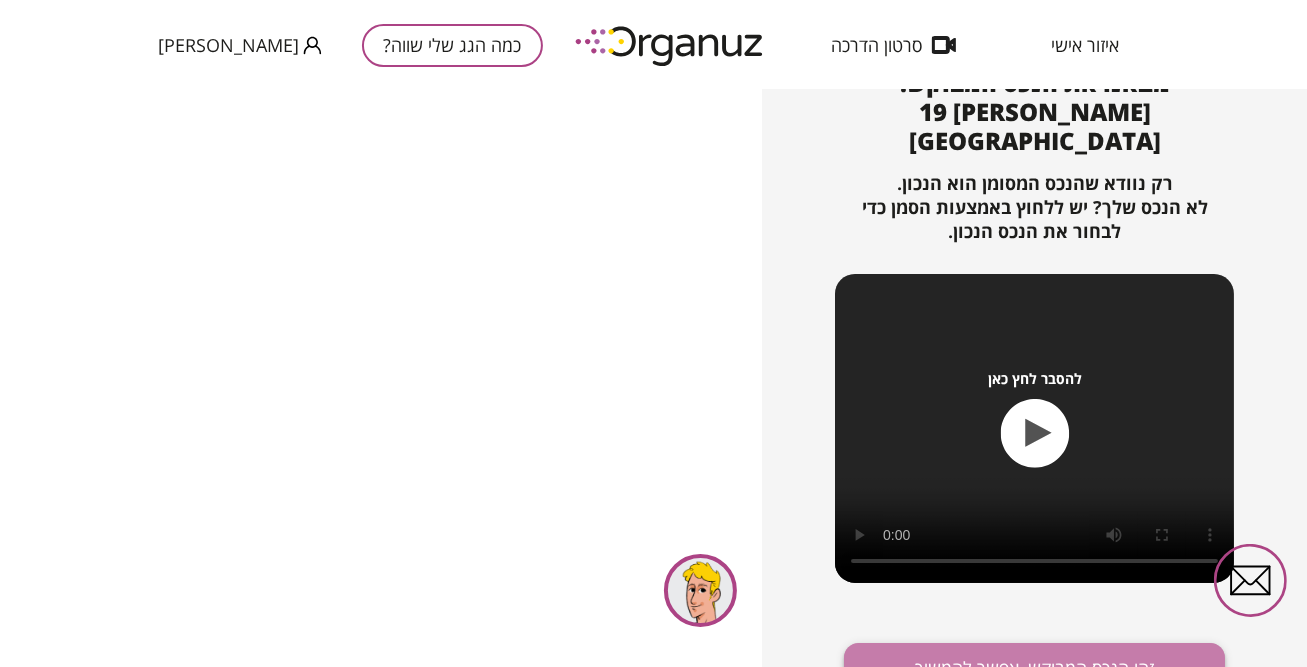 click on "זהו הנכס המבוקש, אפשר להמשיך" at bounding box center (1034, 669) 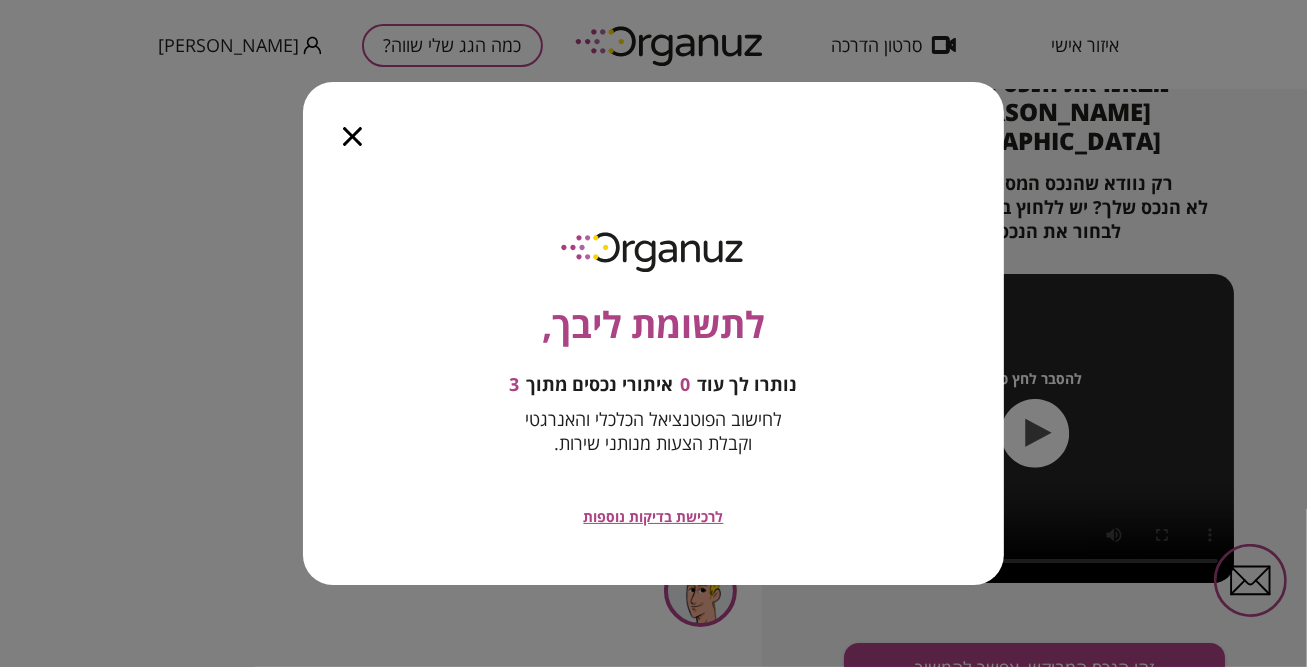 click on "לתשומת ליבך, נותרו לך עוד 0 איתורי נכסים מתוך 3 לחישוב הפוטנציאל הכלכלי והאנרגטי וקבלת הצעות מנותני שירות. לרכישת בדיקות נוספות" at bounding box center [653, 375] 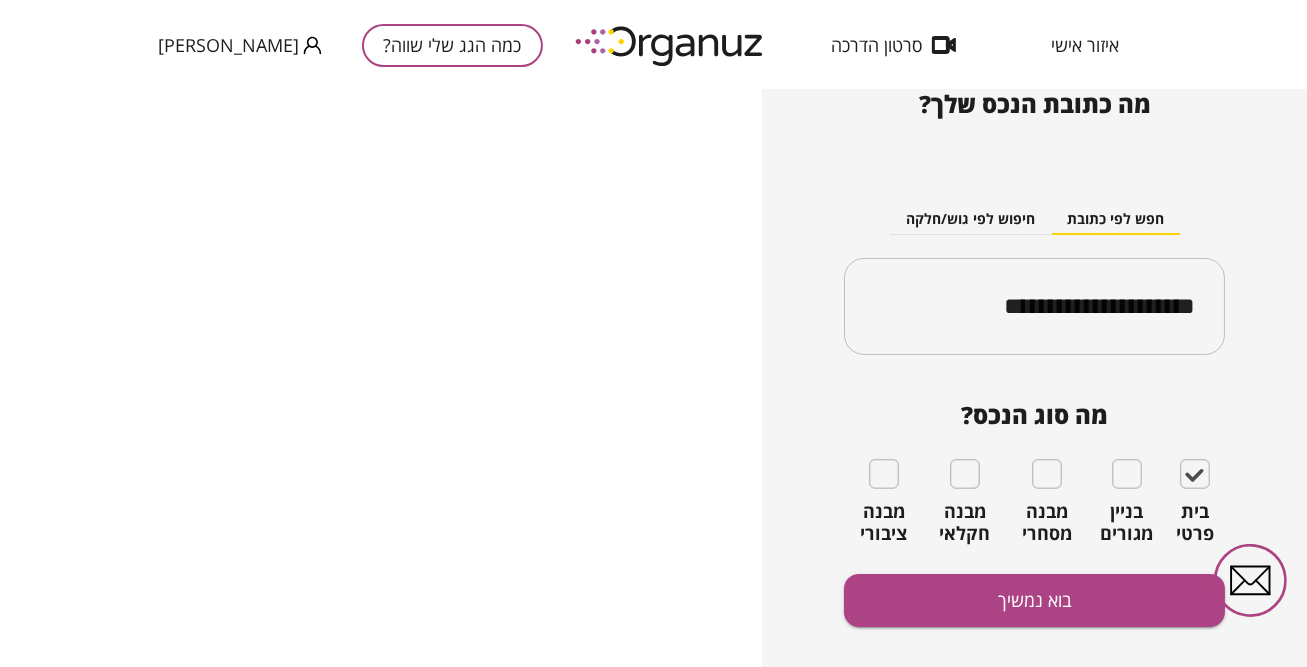 click on "כמה הגג שלי שווה?" at bounding box center [452, 45] 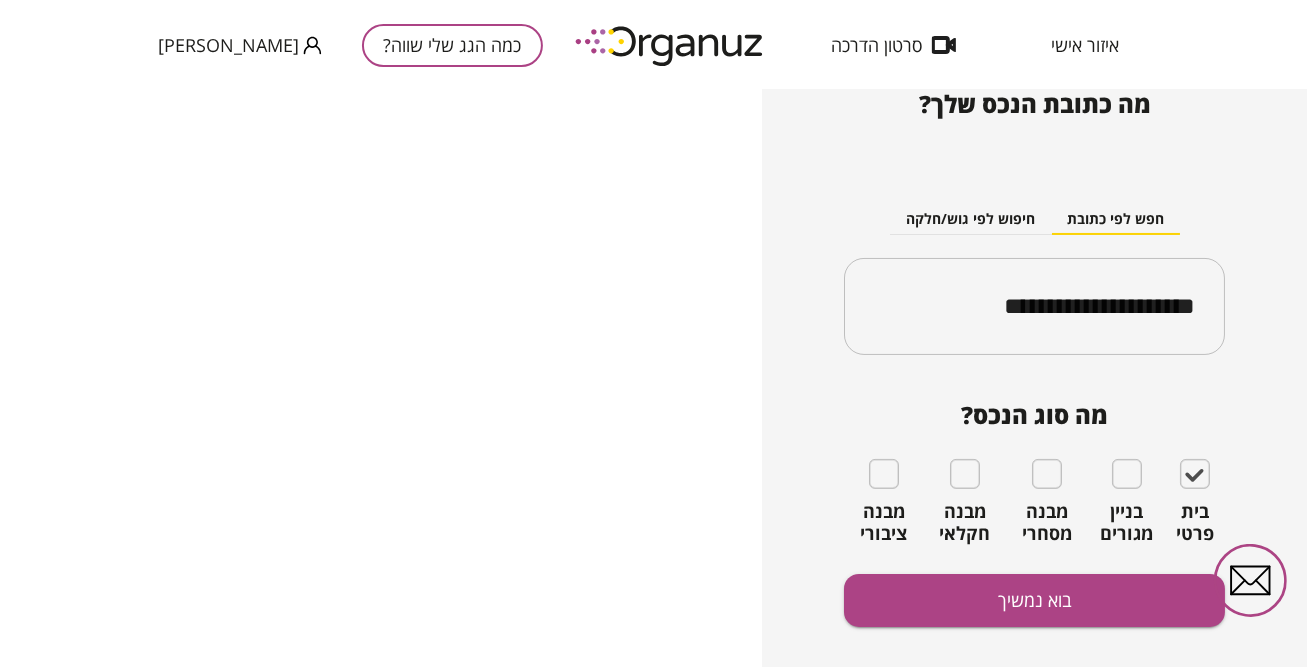 click on "[PERSON_NAME]" at bounding box center [228, 45] 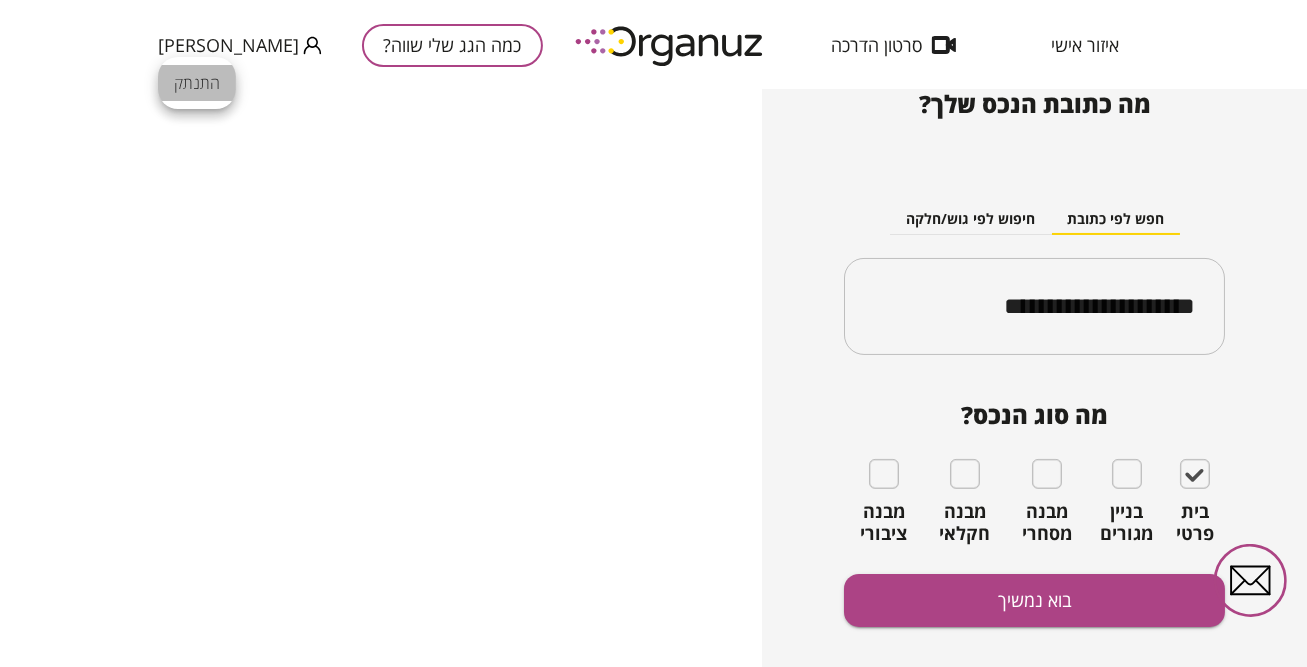 click on "התנתק" at bounding box center [197, 83] 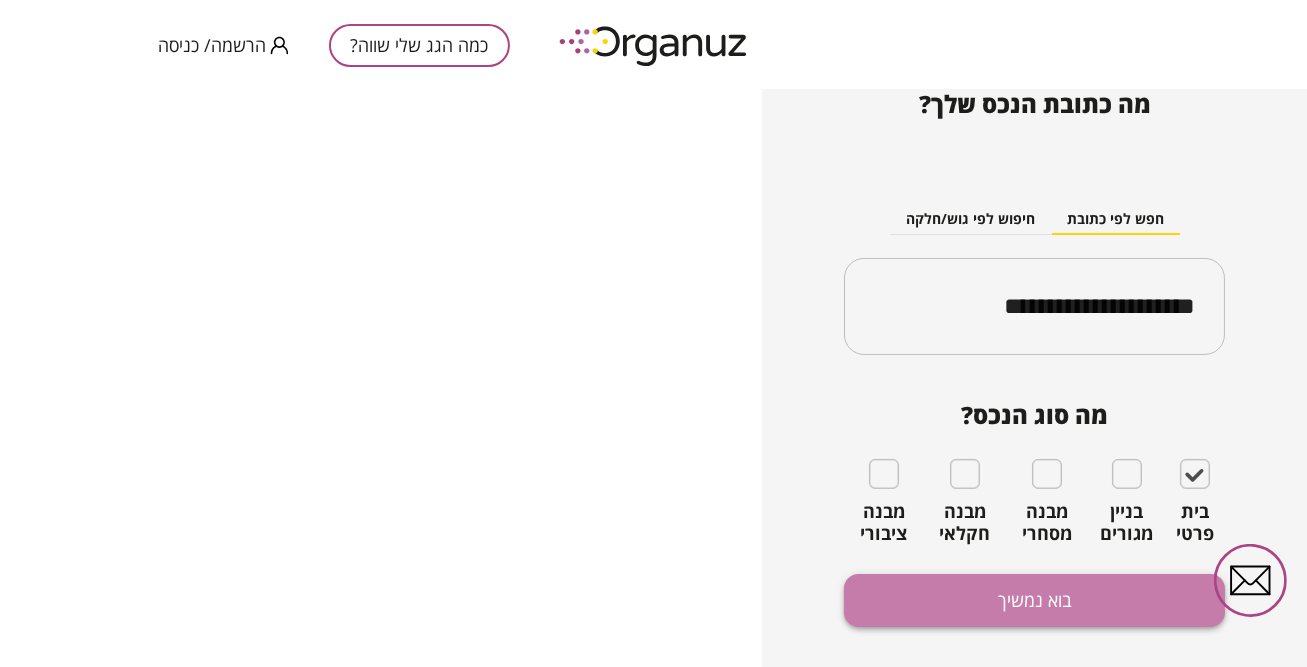 click on "בוא נמשיך" at bounding box center [1034, 600] 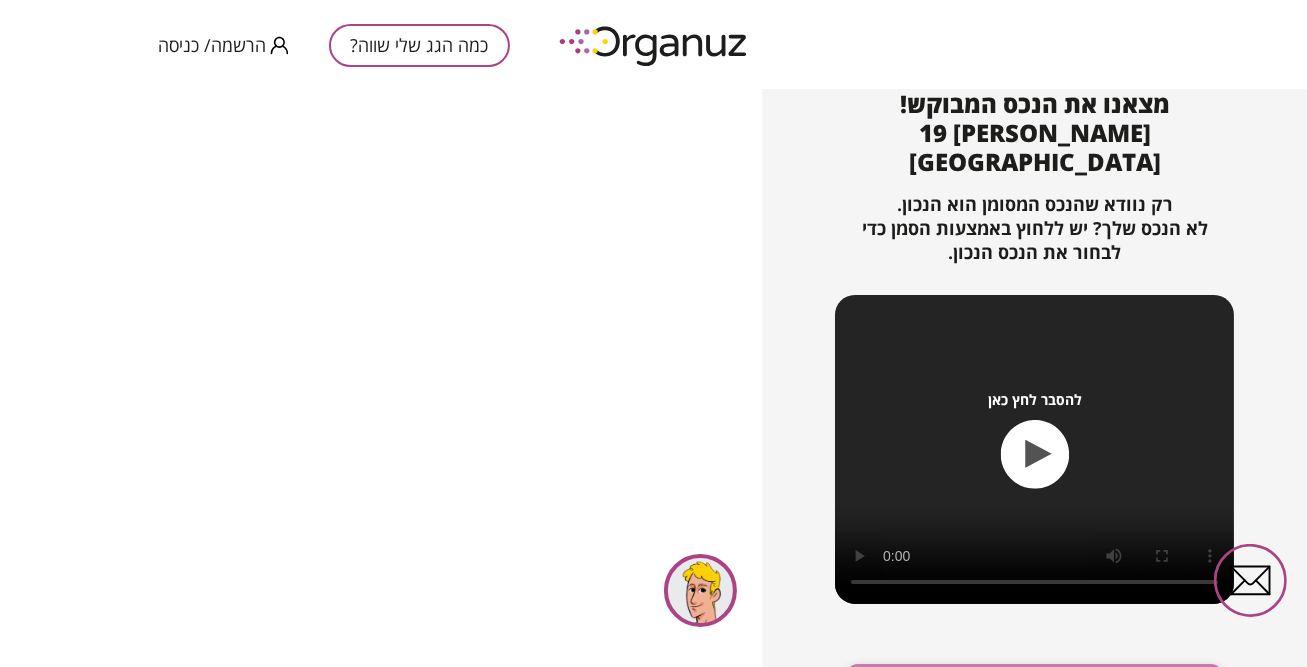 click on "זהו הנכס המבוקש, אפשר להמשיך" at bounding box center [1034, 690] 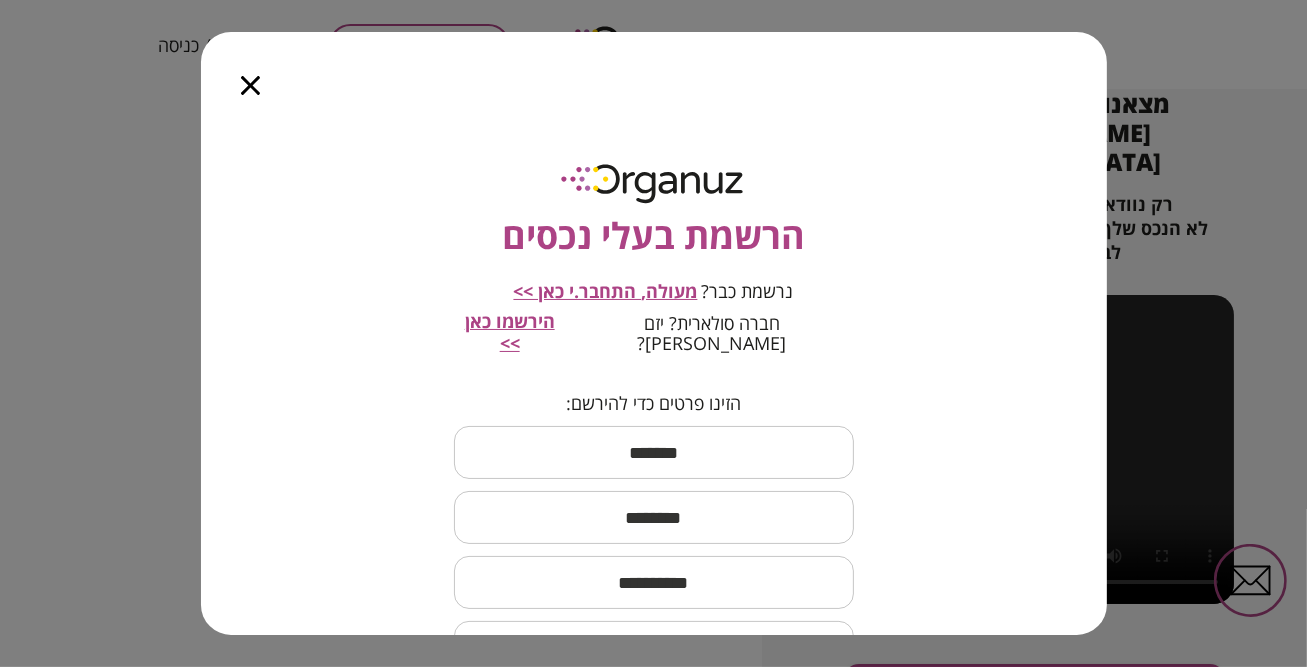 click at bounding box center (654, 452) 